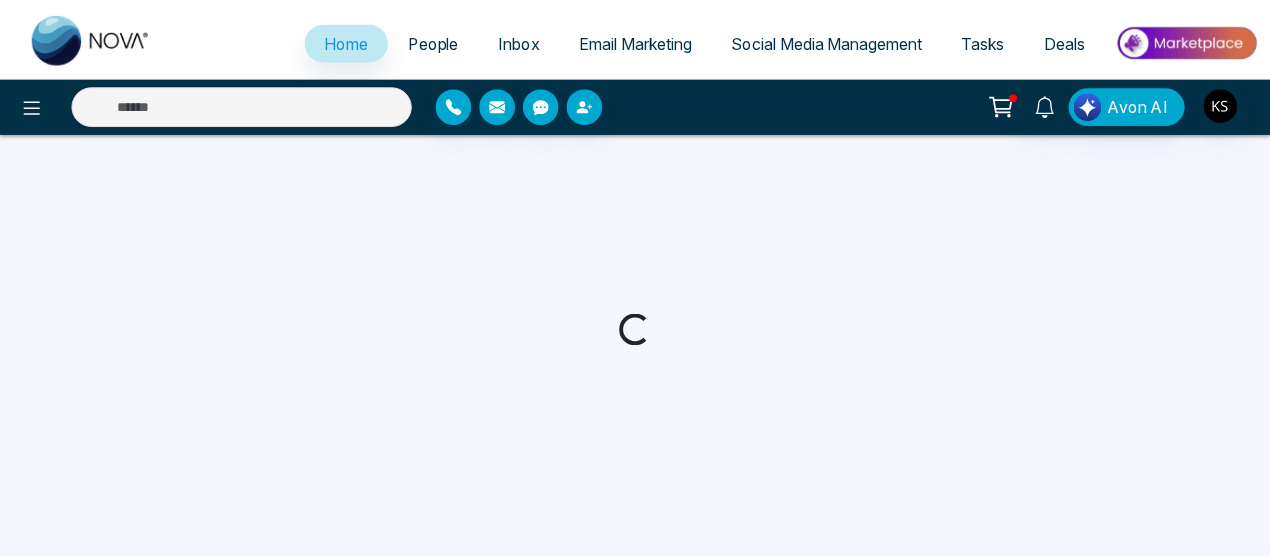 scroll, scrollTop: 0, scrollLeft: 0, axis: both 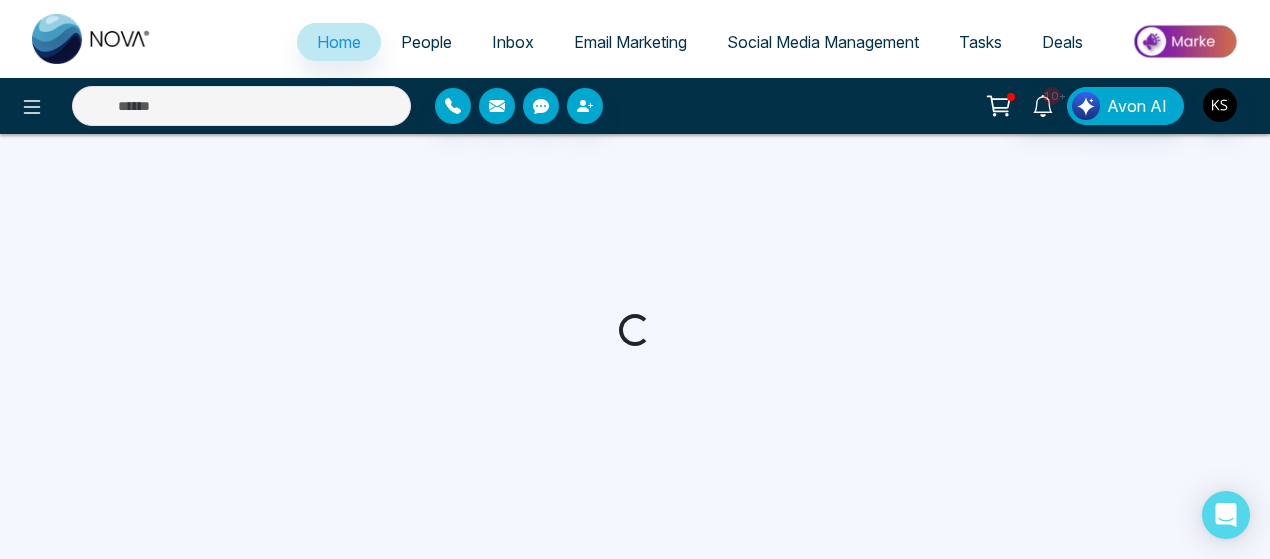 select on "*" 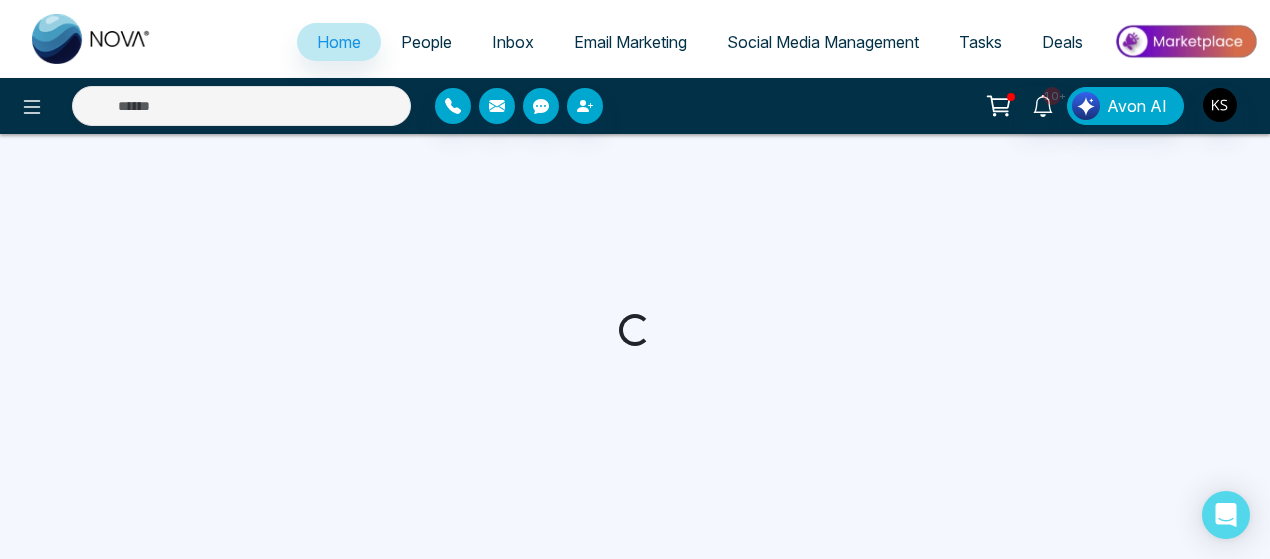 select on "*" 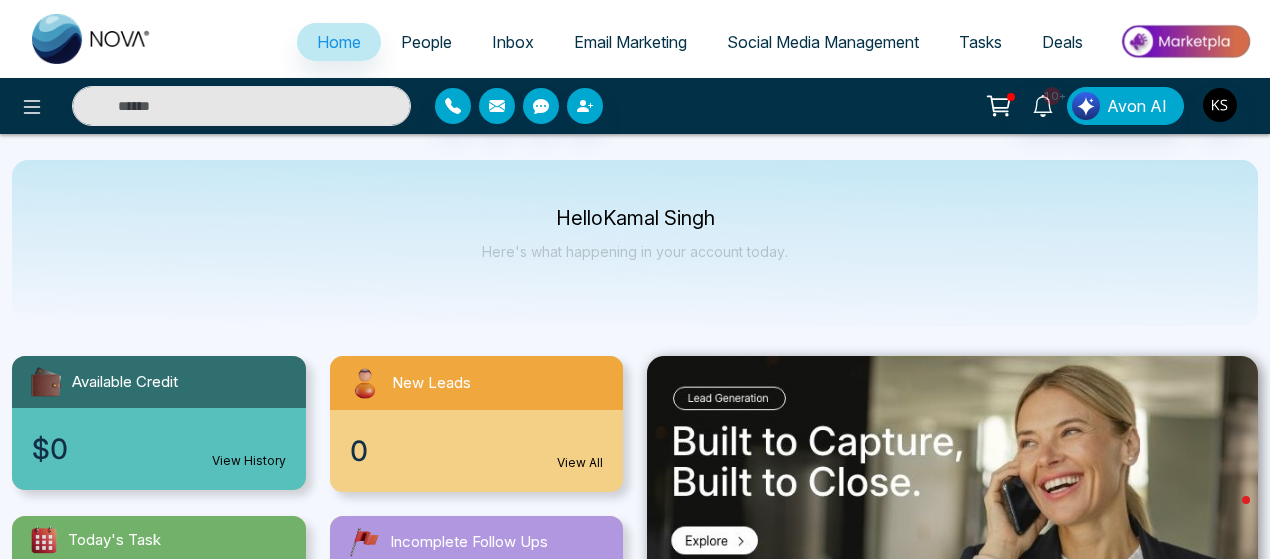 click on "10+ Avon AI" at bounding box center [1005, 106] 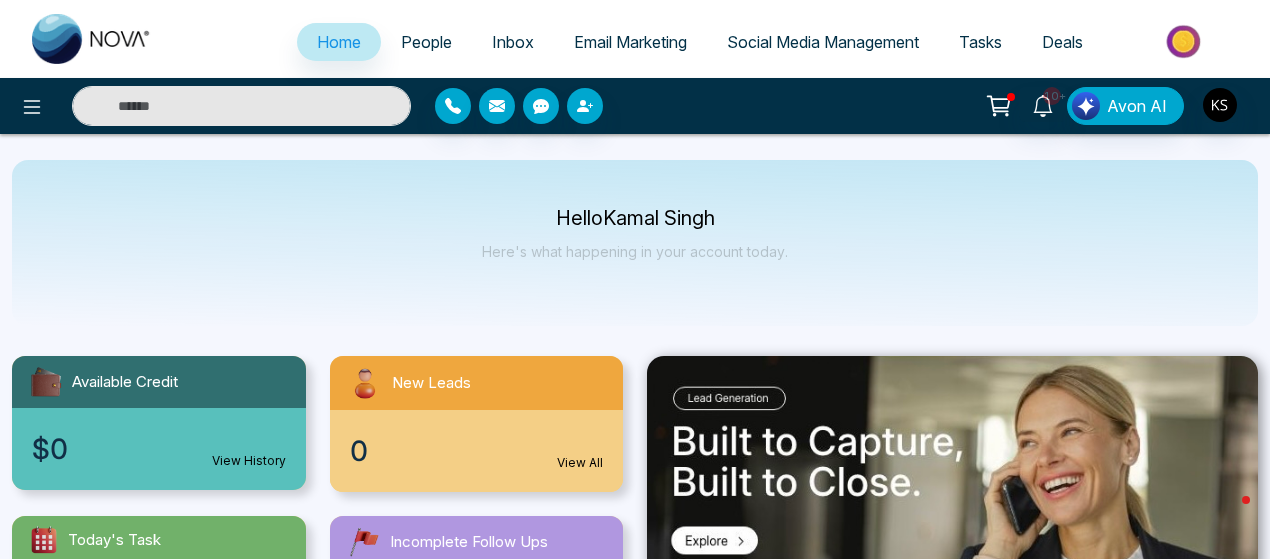 click at bounding box center [241, 106] 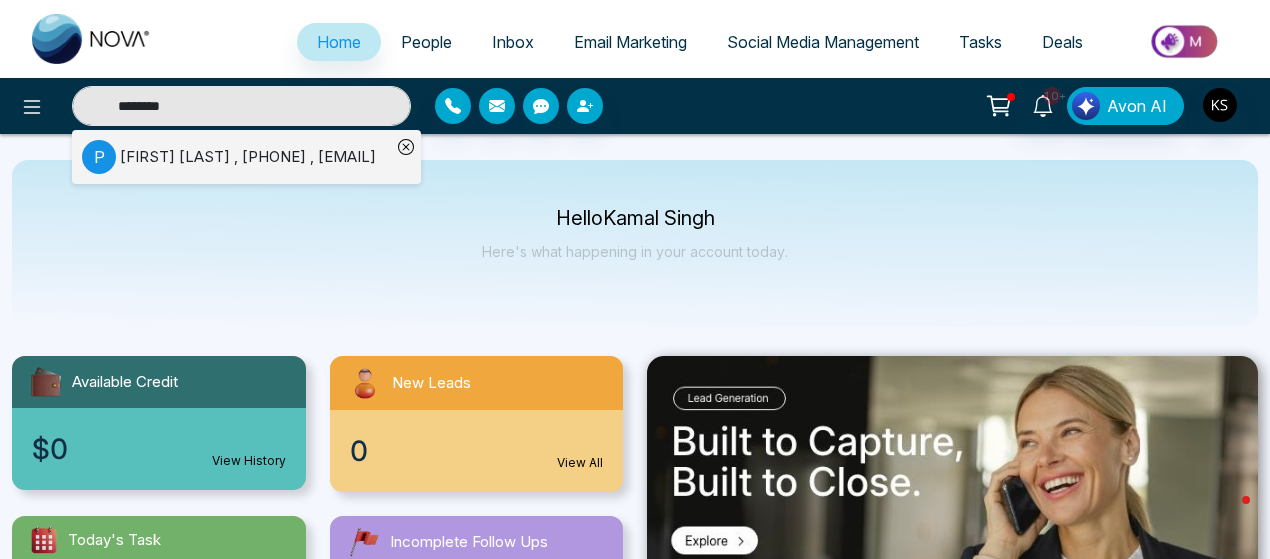 type on "********" 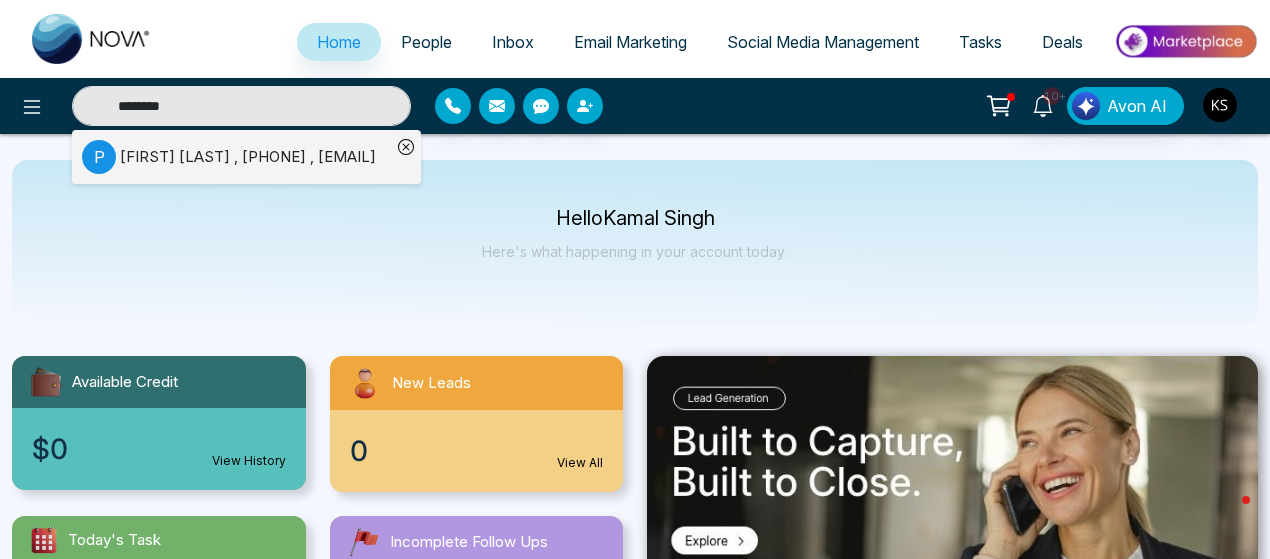 click on "[FIRST] [LAST]     , [PHONE]   , [EMAIL]" at bounding box center (248, 157) 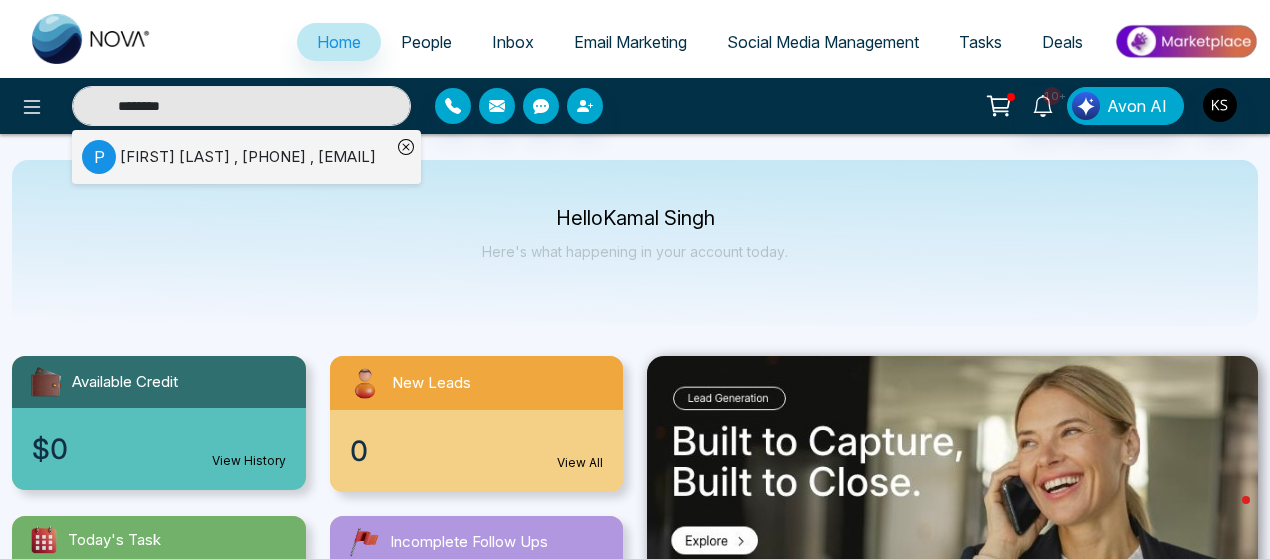 type 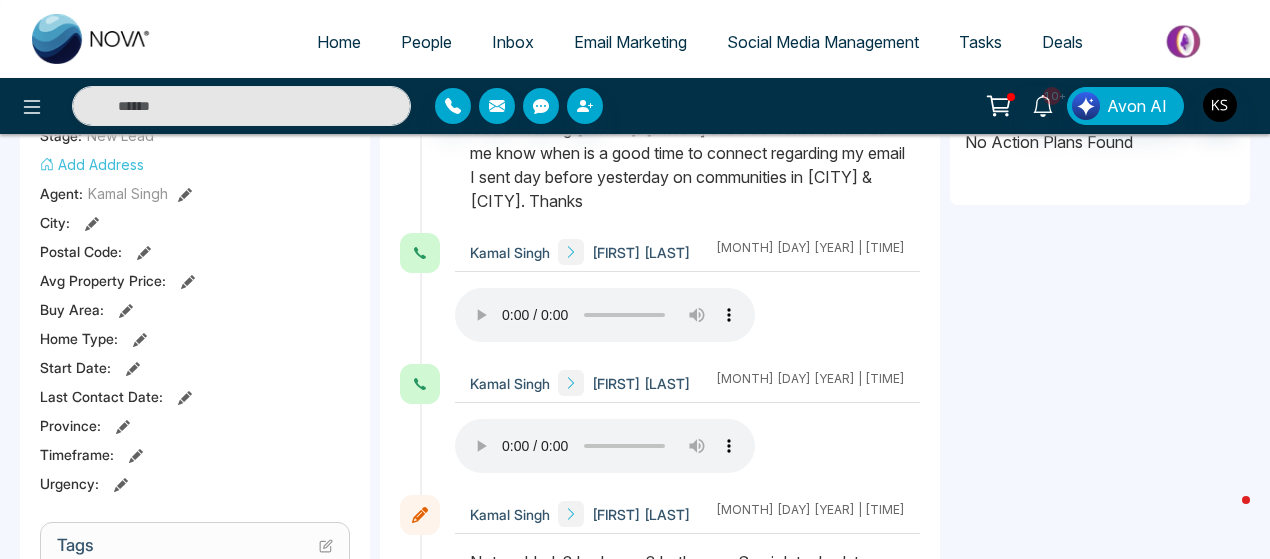 scroll, scrollTop: 460, scrollLeft: 0, axis: vertical 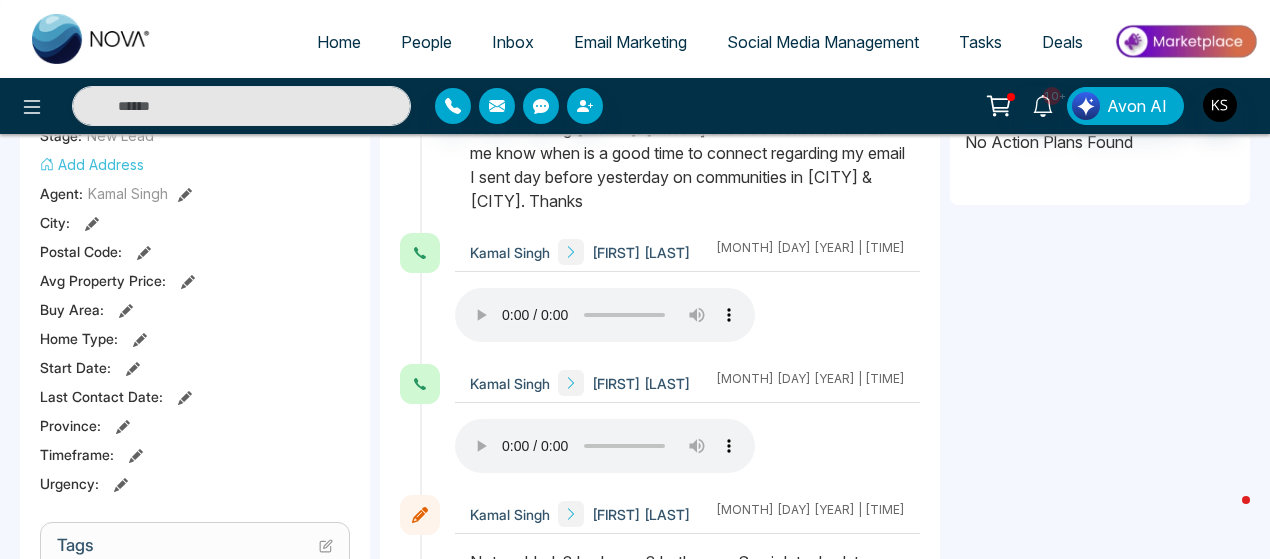 type 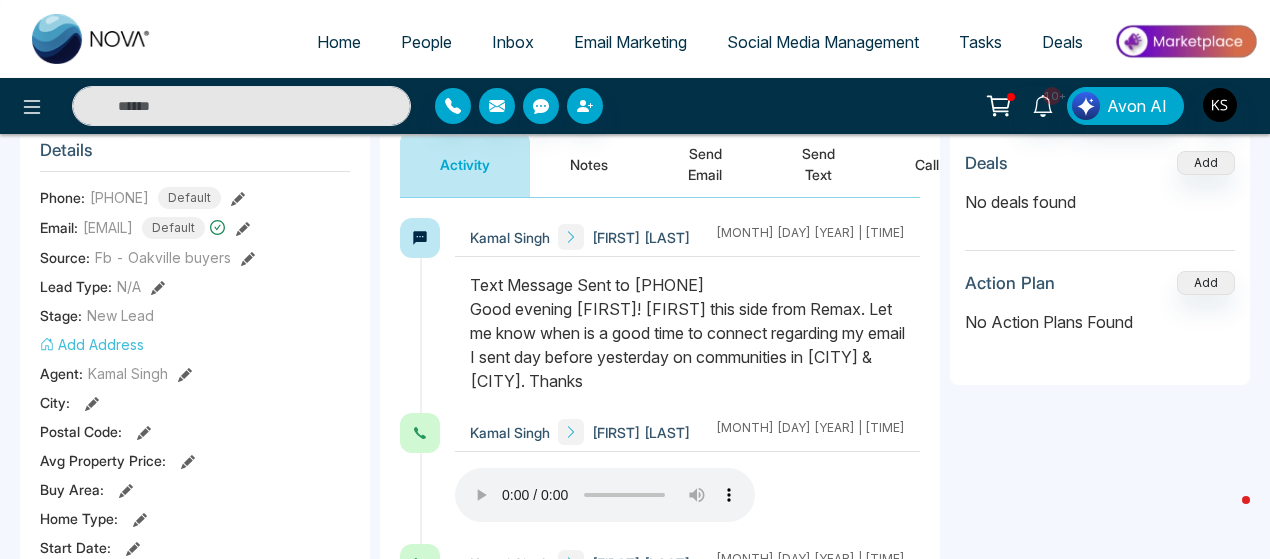 scroll, scrollTop: 0, scrollLeft: 0, axis: both 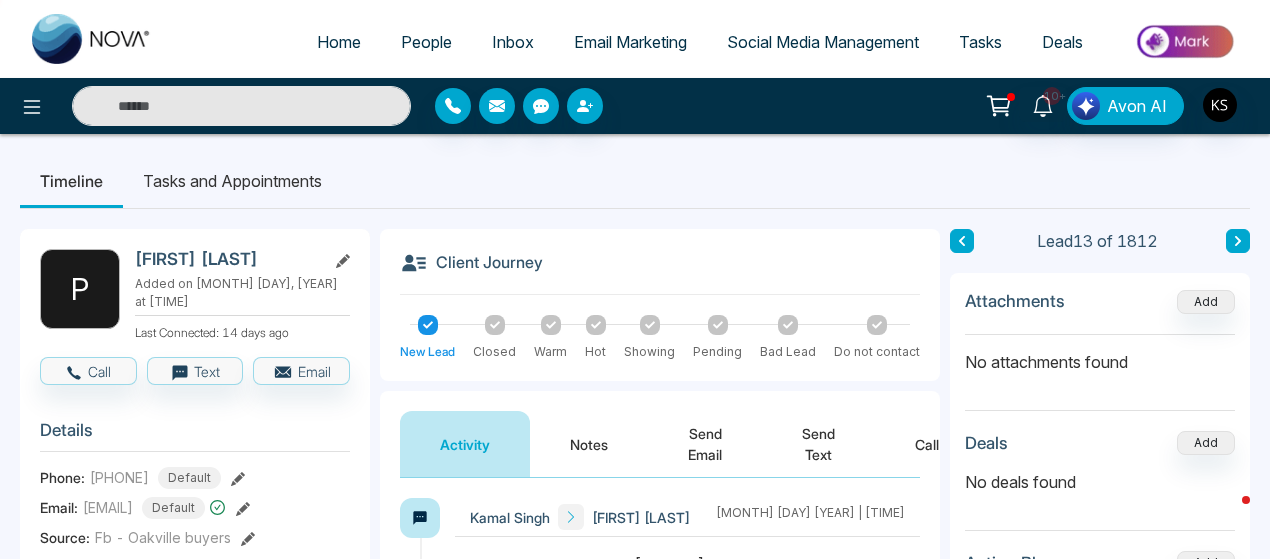 click at bounding box center (241, 106) 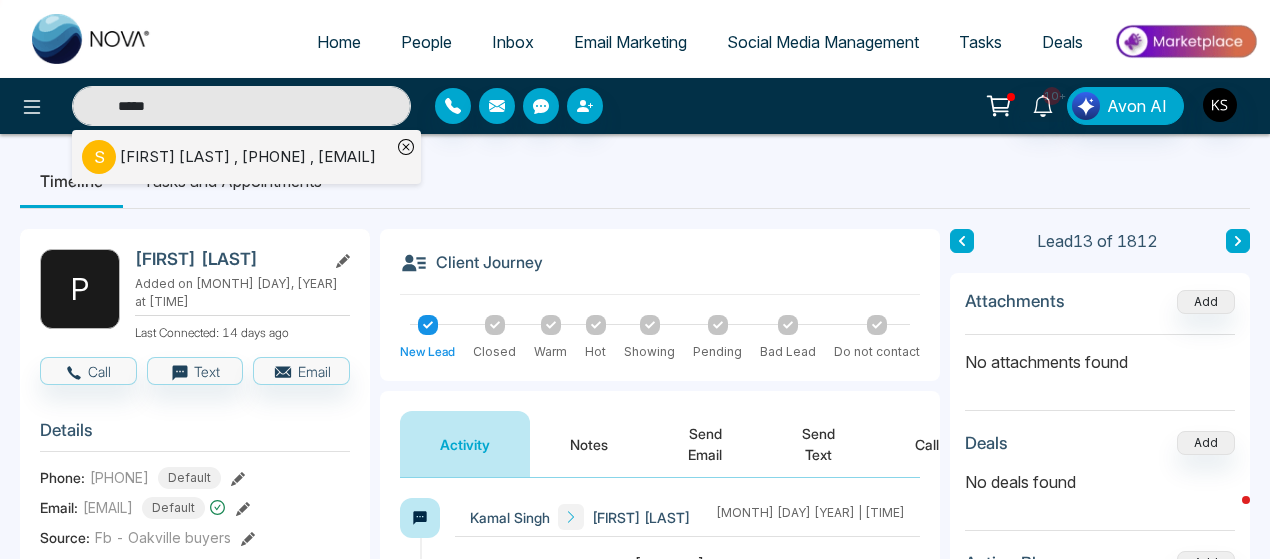 type on "*****" 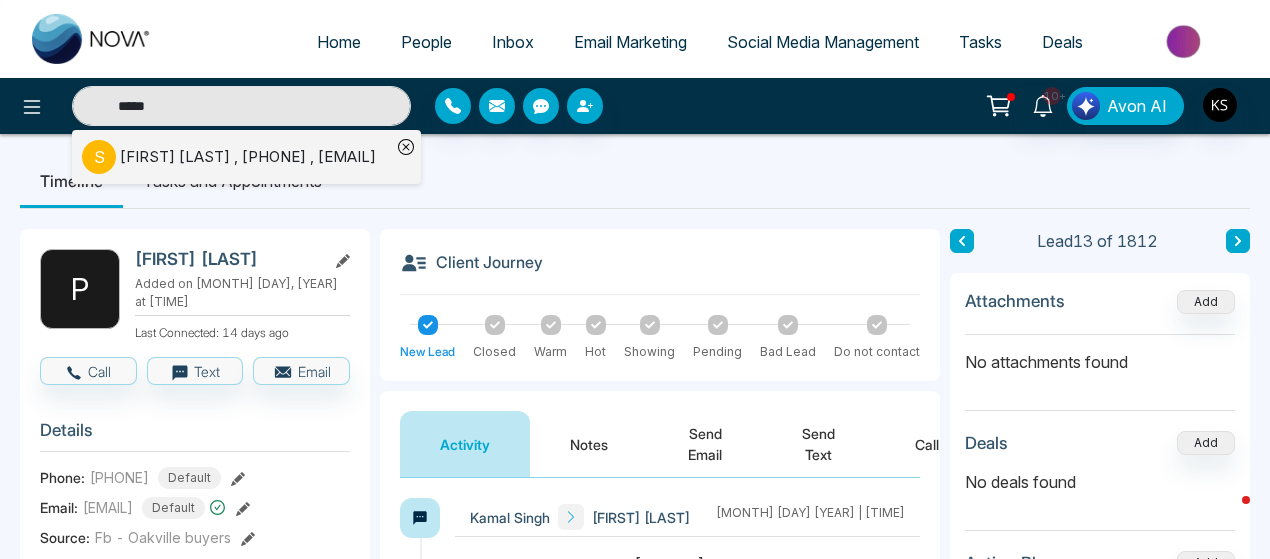 click on "[FIRST] [LAST]     , [PHONE]   , [EMAIL]" at bounding box center [248, 157] 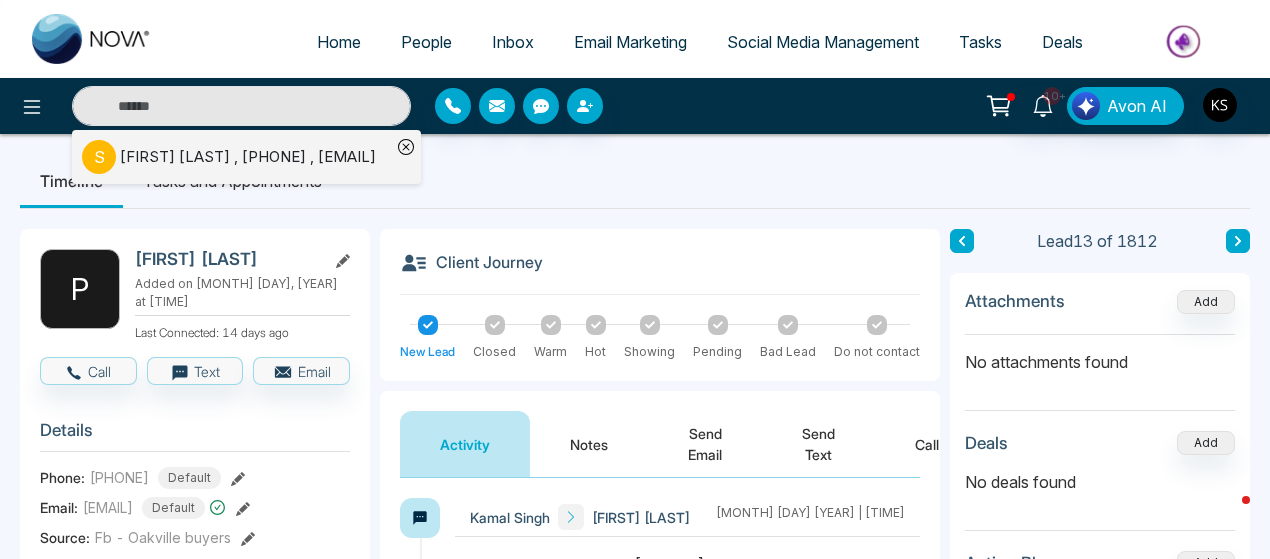 type on "*****" 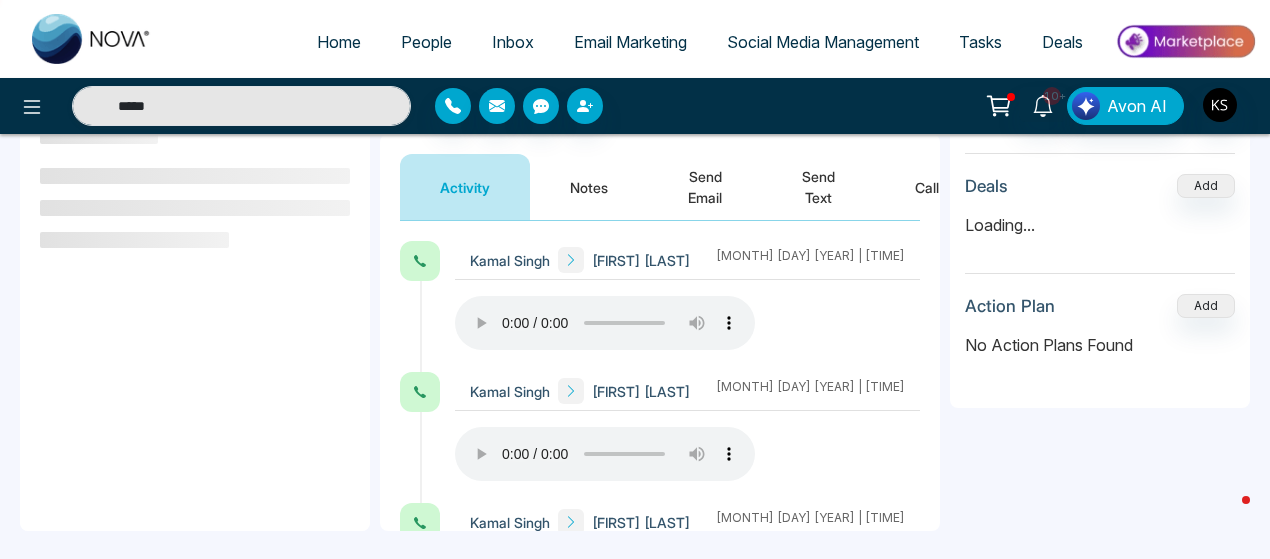 scroll, scrollTop: 262, scrollLeft: 0, axis: vertical 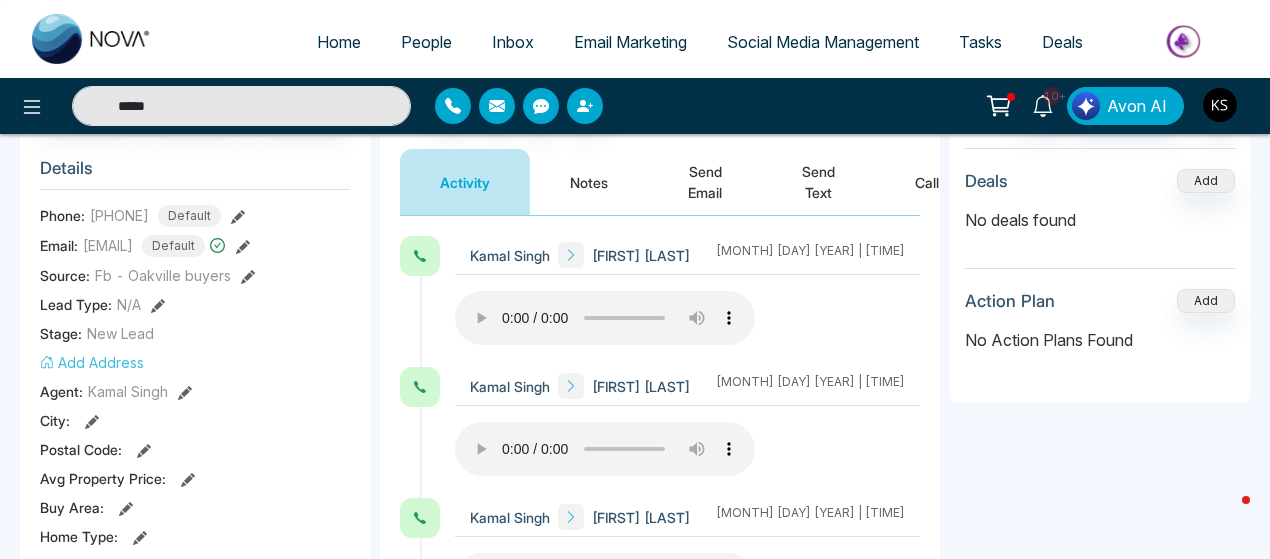 click on "Notes" at bounding box center [589, 182] 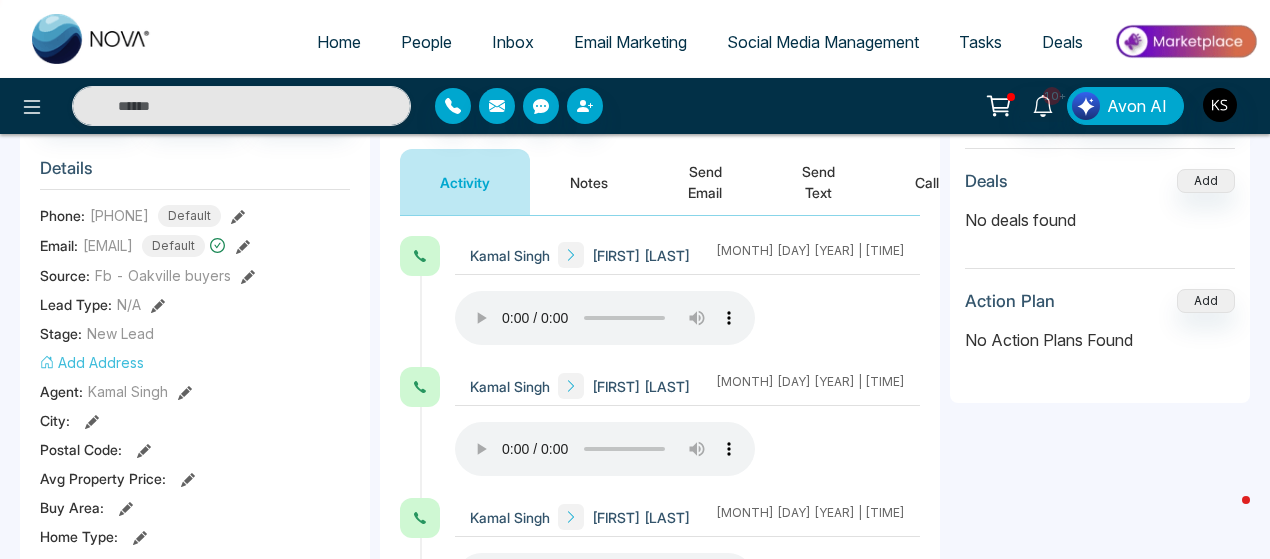 type on "*****" 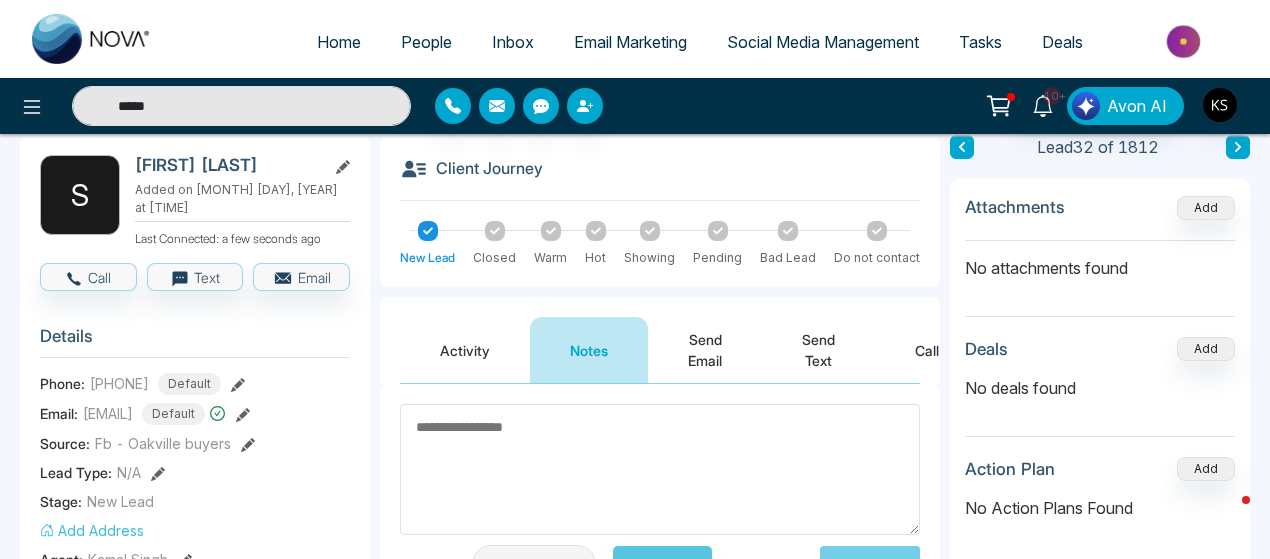 scroll, scrollTop: 91, scrollLeft: 0, axis: vertical 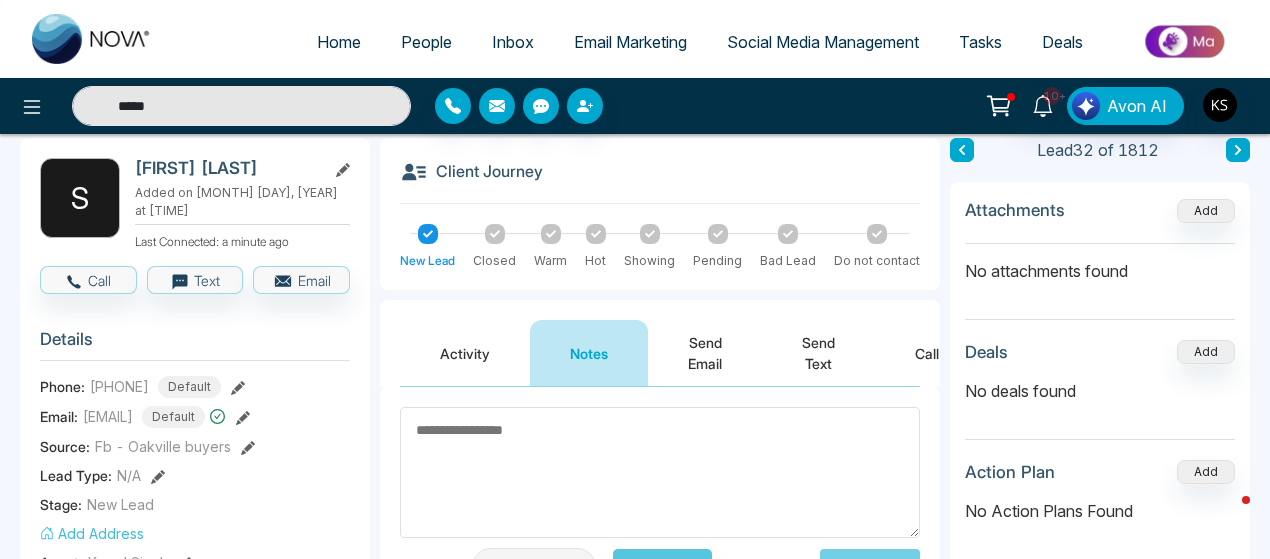 click on "*****" at bounding box center (241, 106) 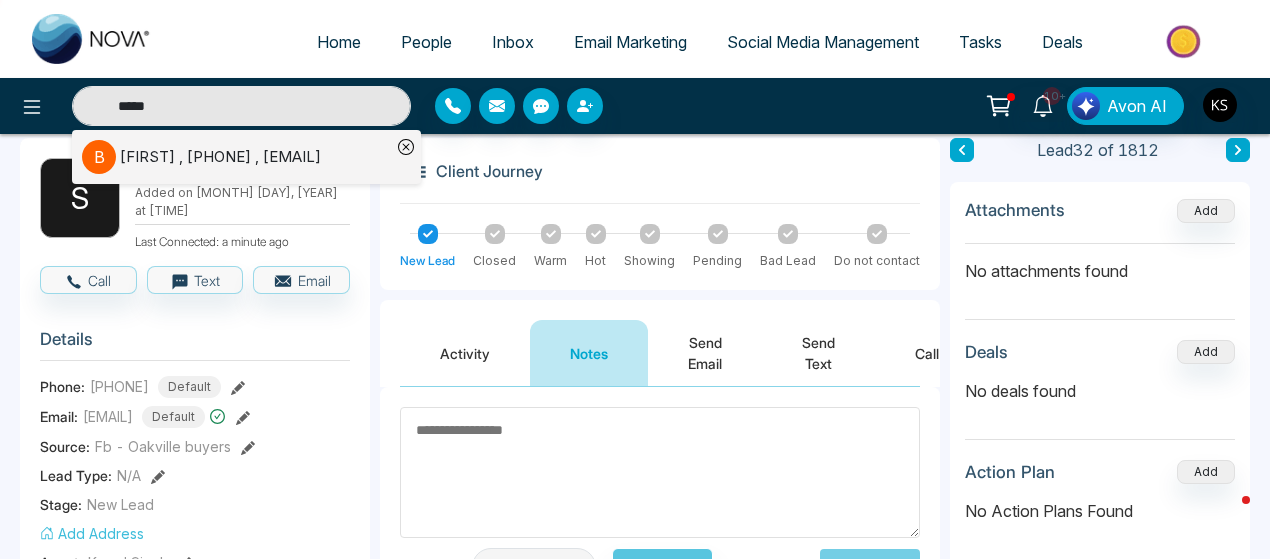 type on "*****" 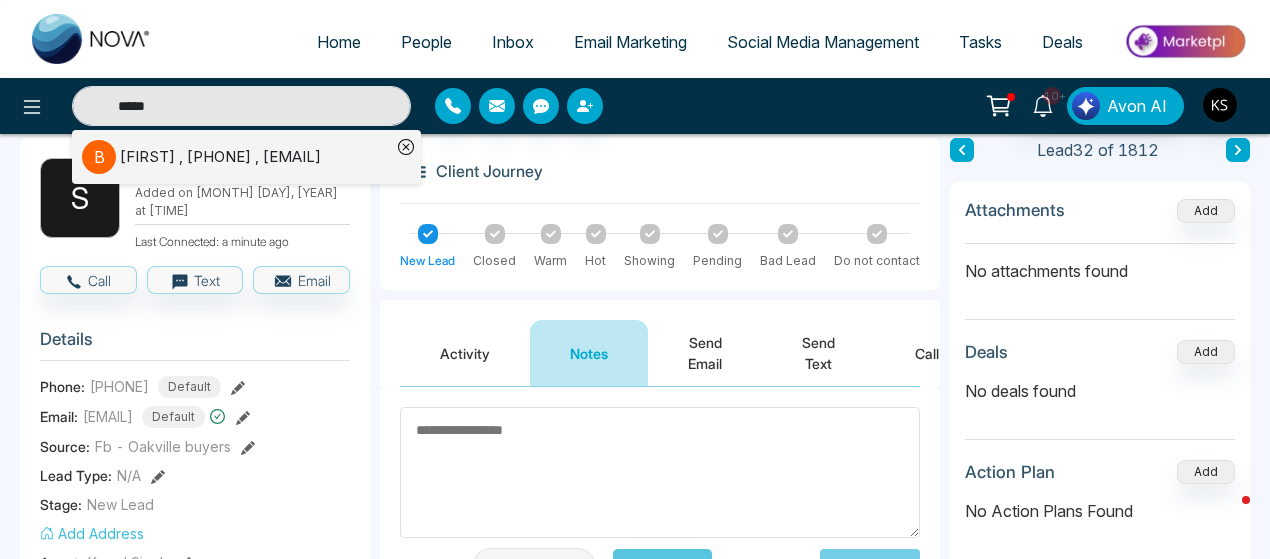 click on "[FIRST]     , [PHONE]   , [EMAIL]" at bounding box center [220, 157] 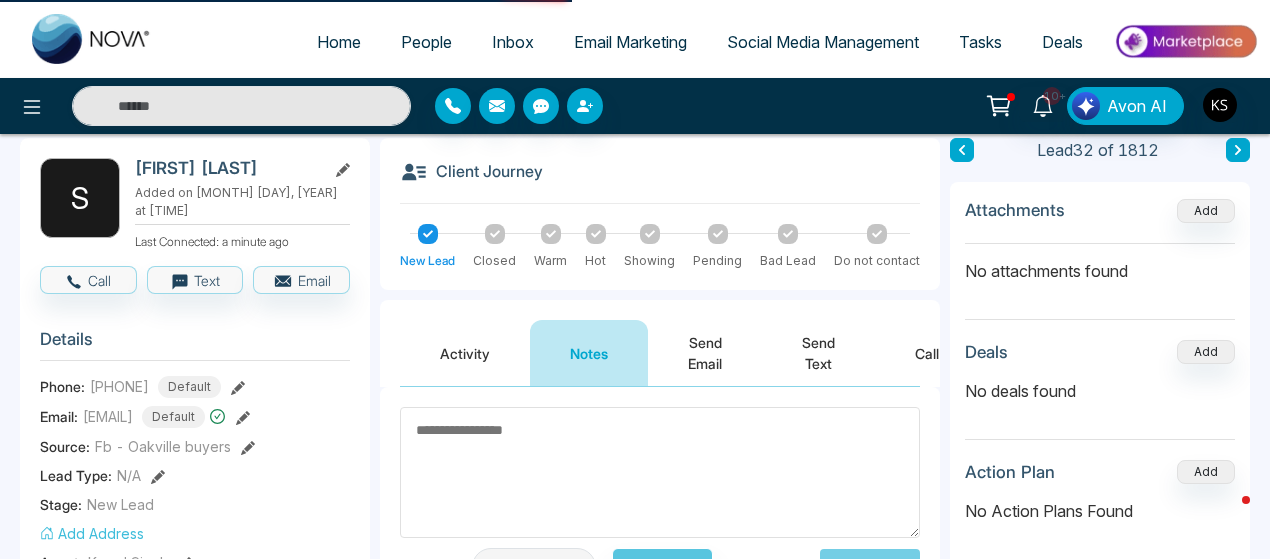 type on "*****" 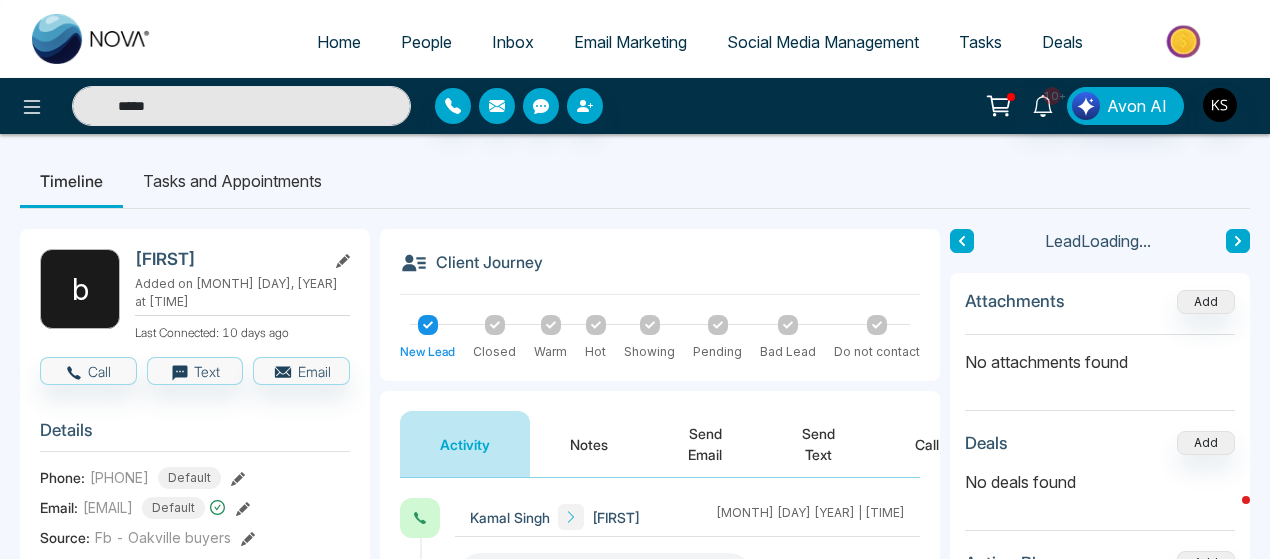 scroll, scrollTop: 243, scrollLeft: 0, axis: vertical 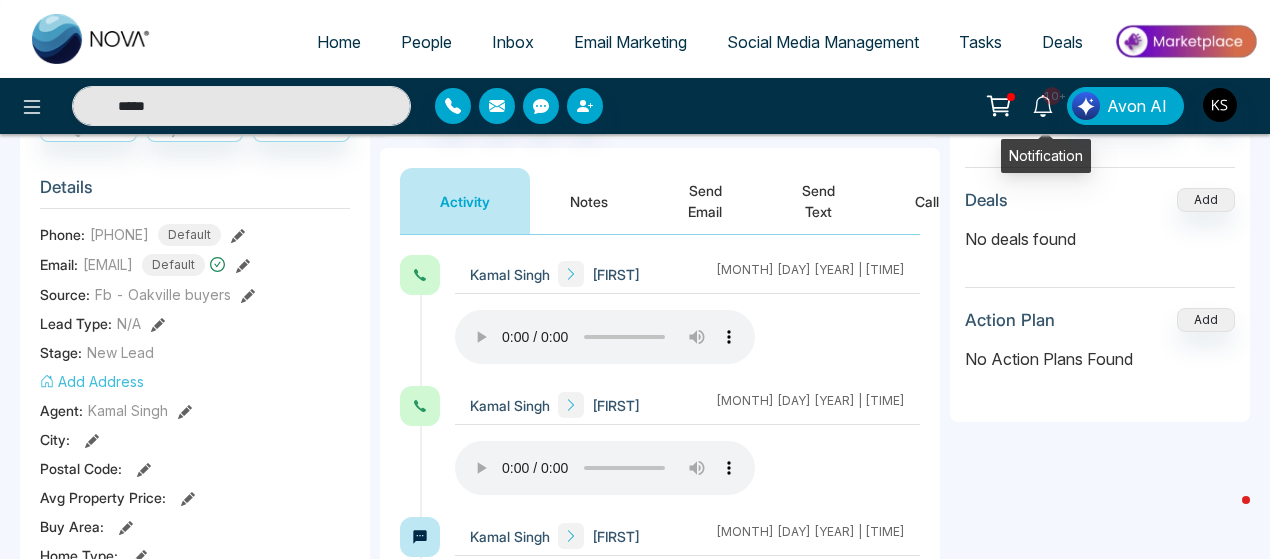 click 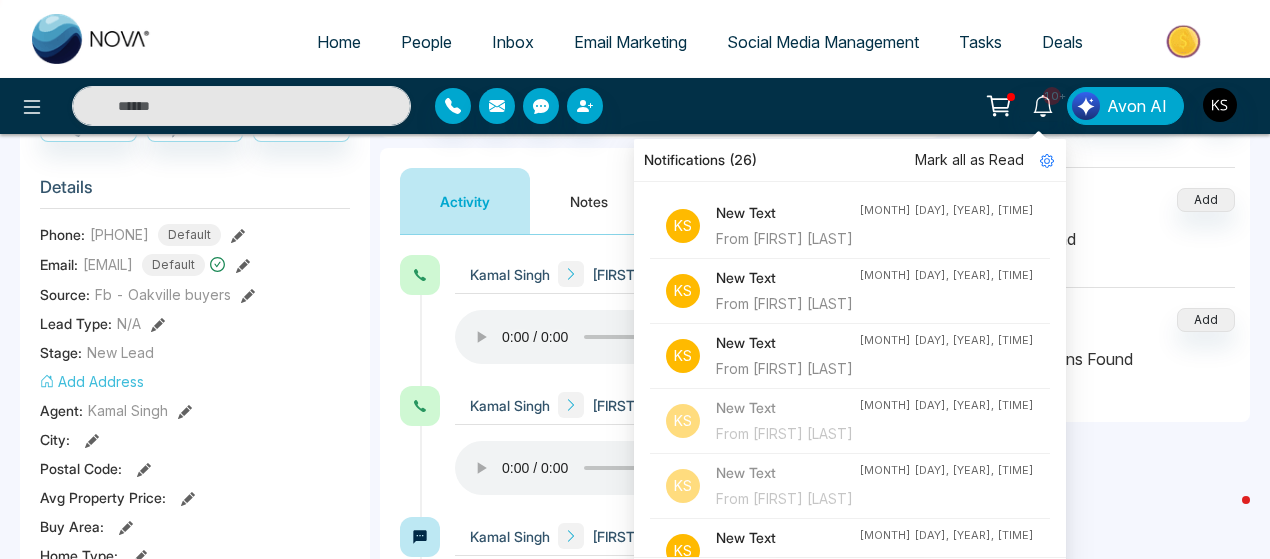 click on "From [FIRST] [LAST]" at bounding box center (787, 239) 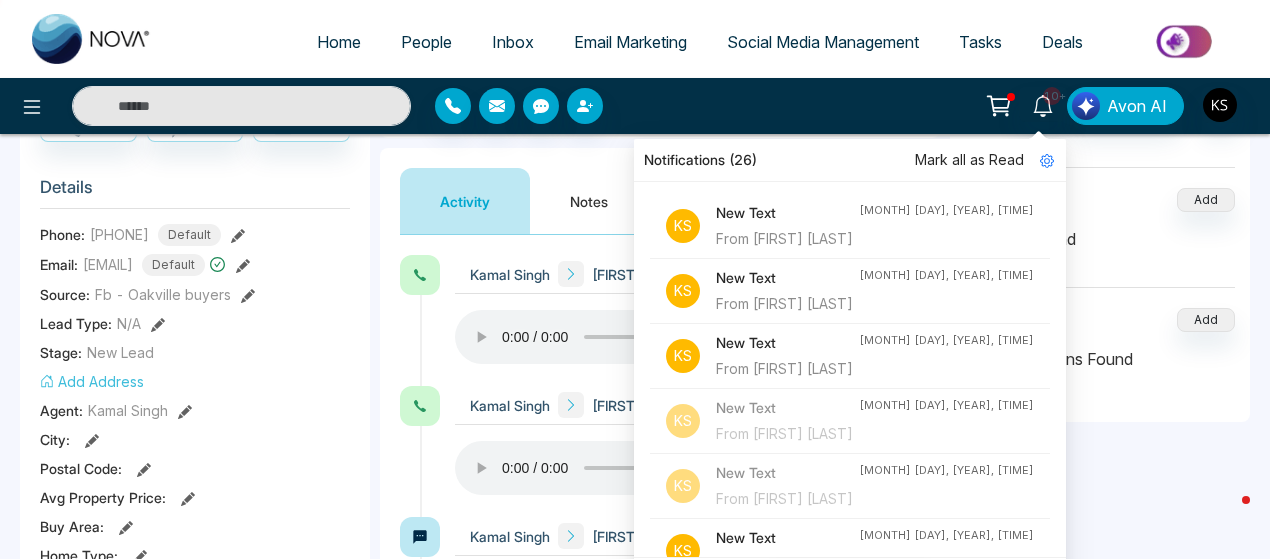 type on "*****" 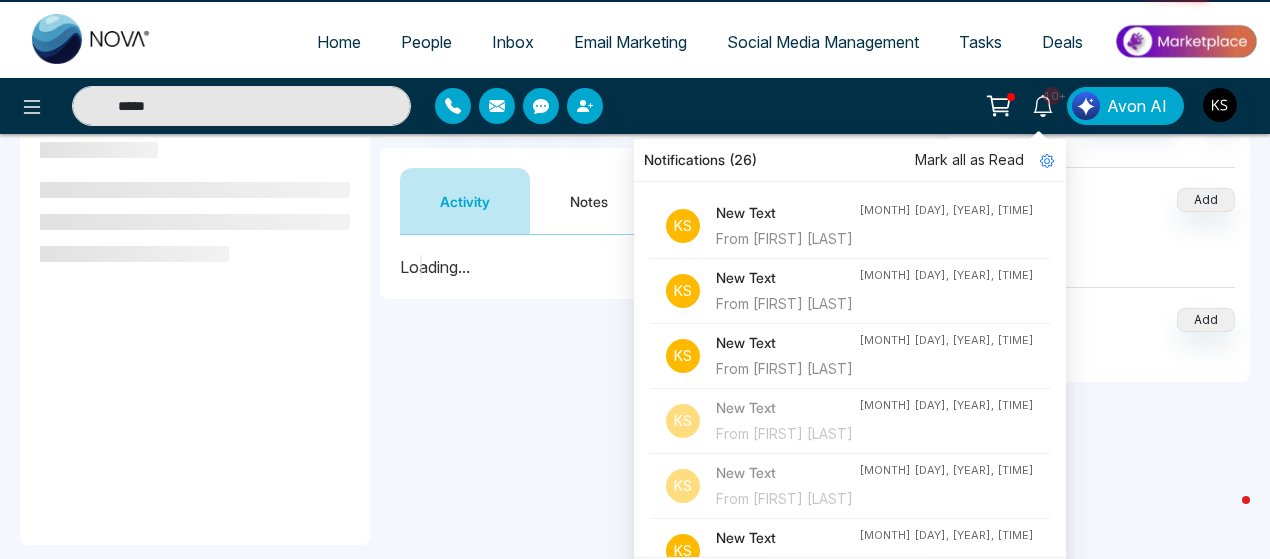 scroll, scrollTop: 0, scrollLeft: 0, axis: both 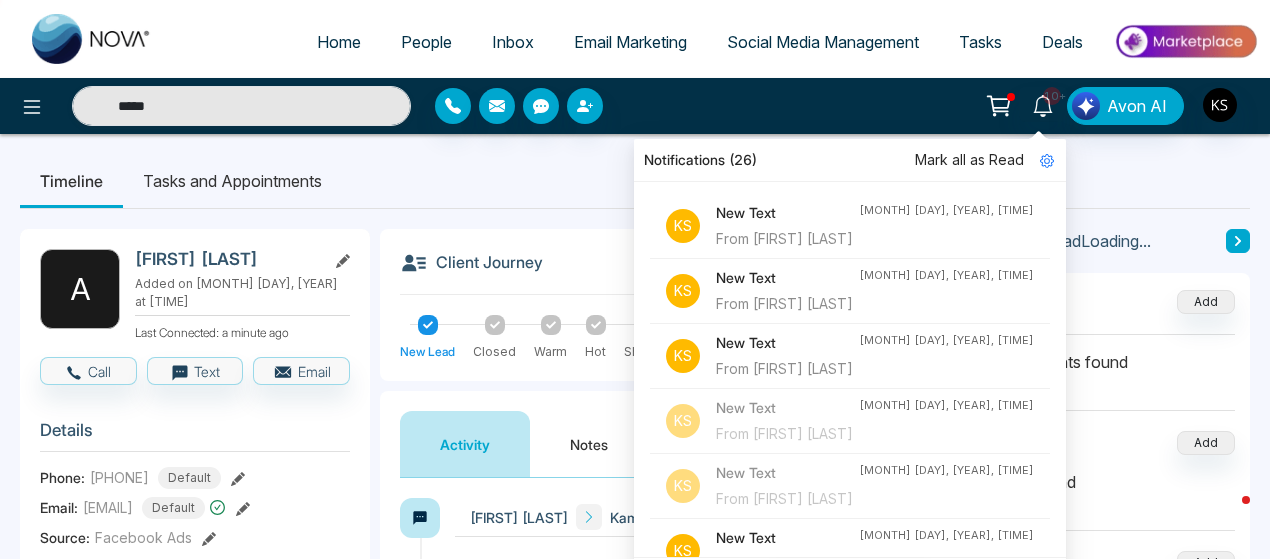 click on "Timeline Tasks and Appointments" at bounding box center [635, 181] 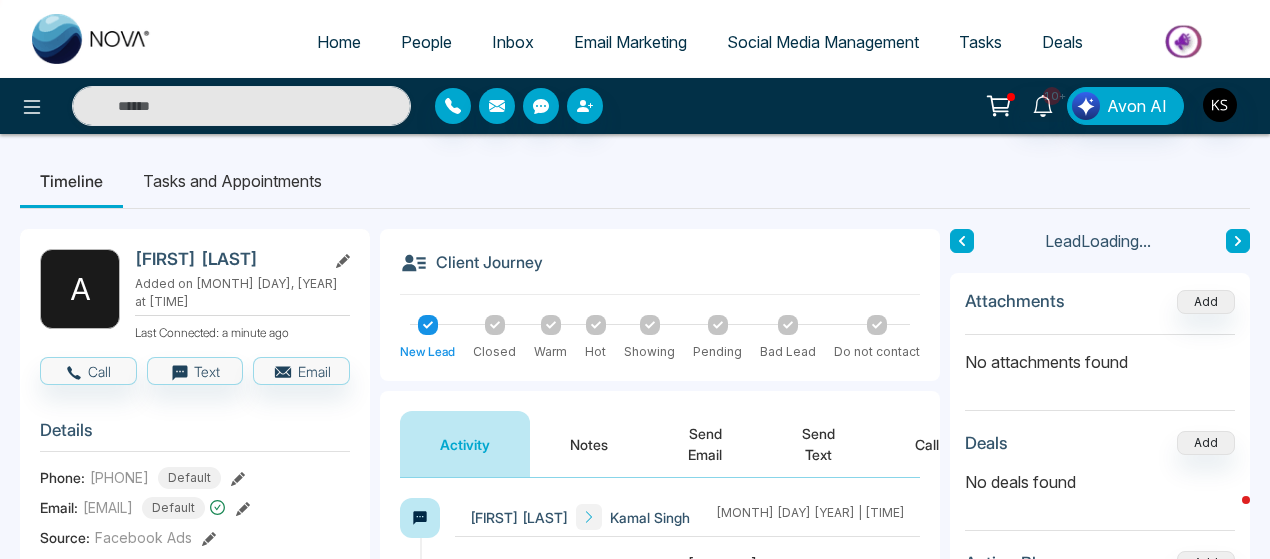 type on "*****" 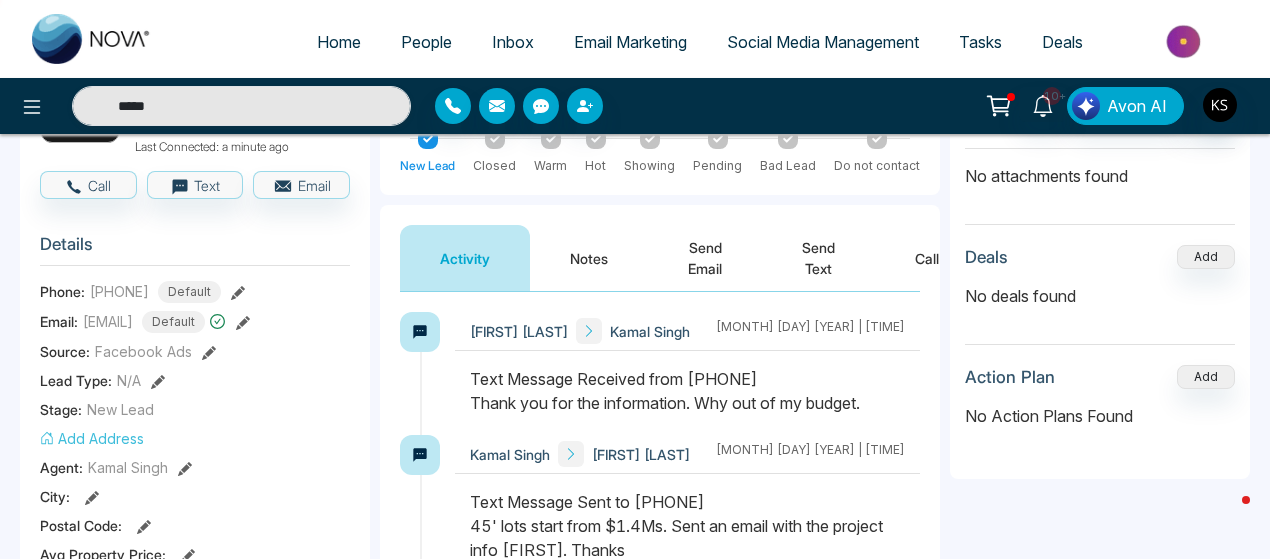 scroll, scrollTop: 177, scrollLeft: 0, axis: vertical 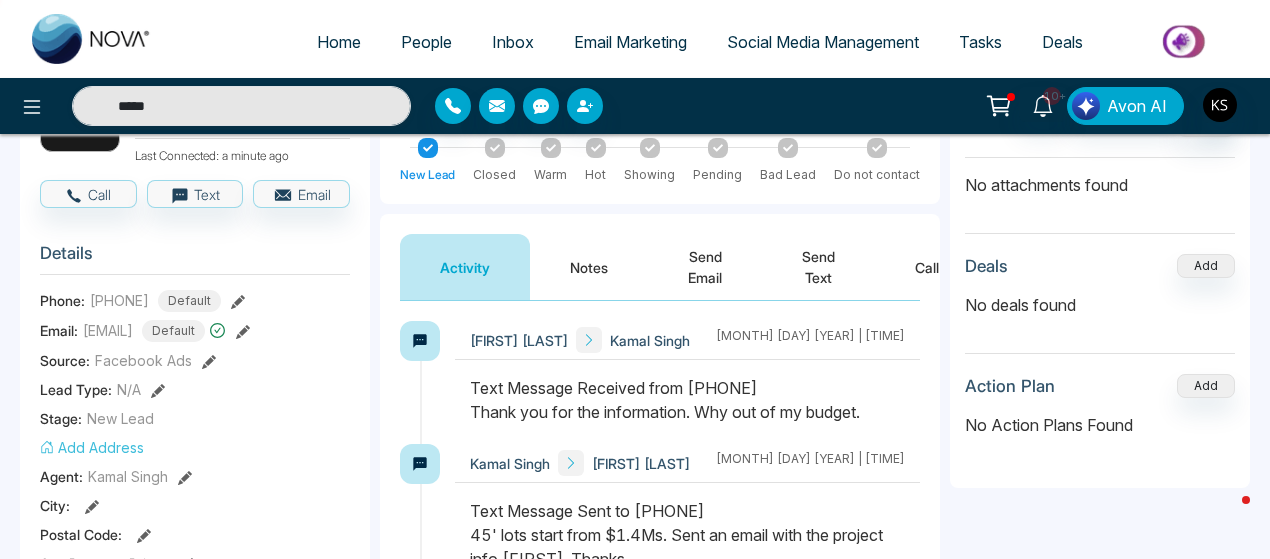 click on "Send Text" at bounding box center [818, 267] 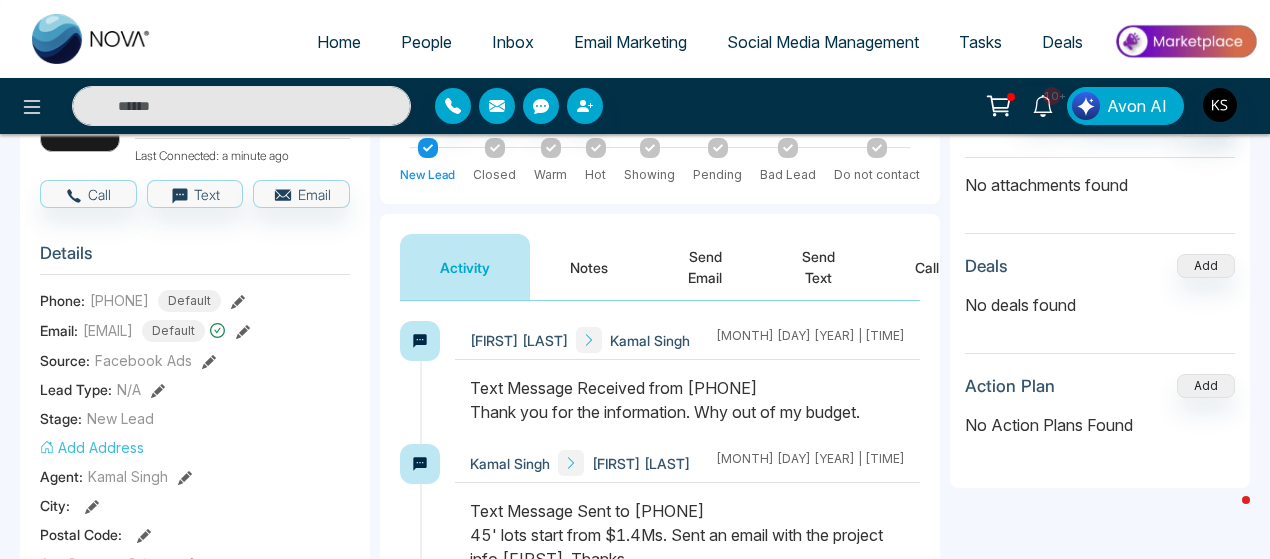type on "*****" 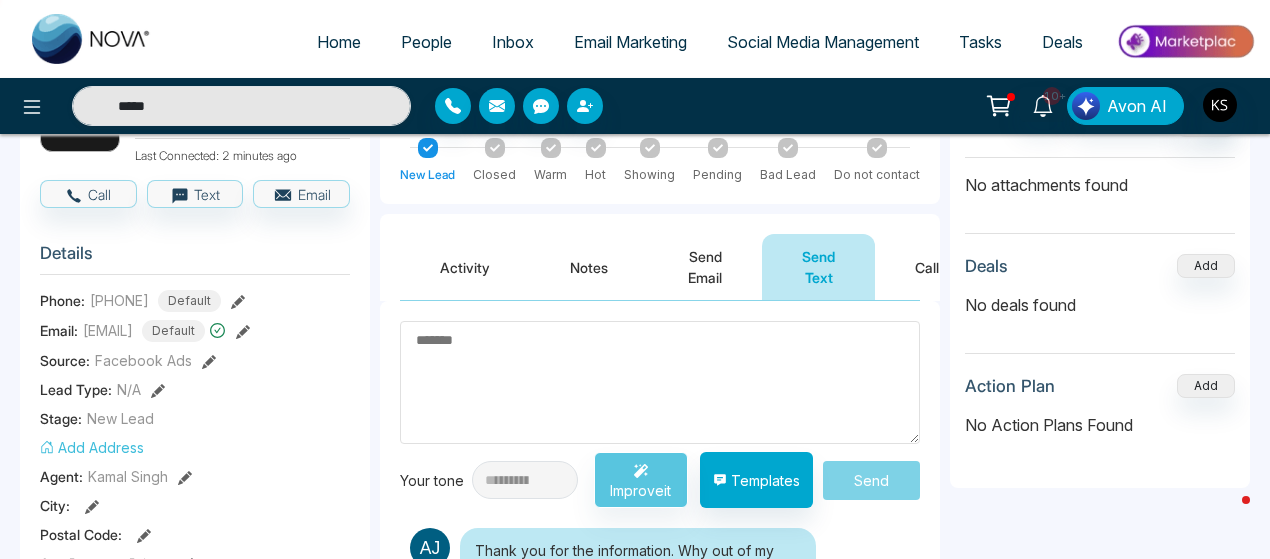 click at bounding box center [660, 382] 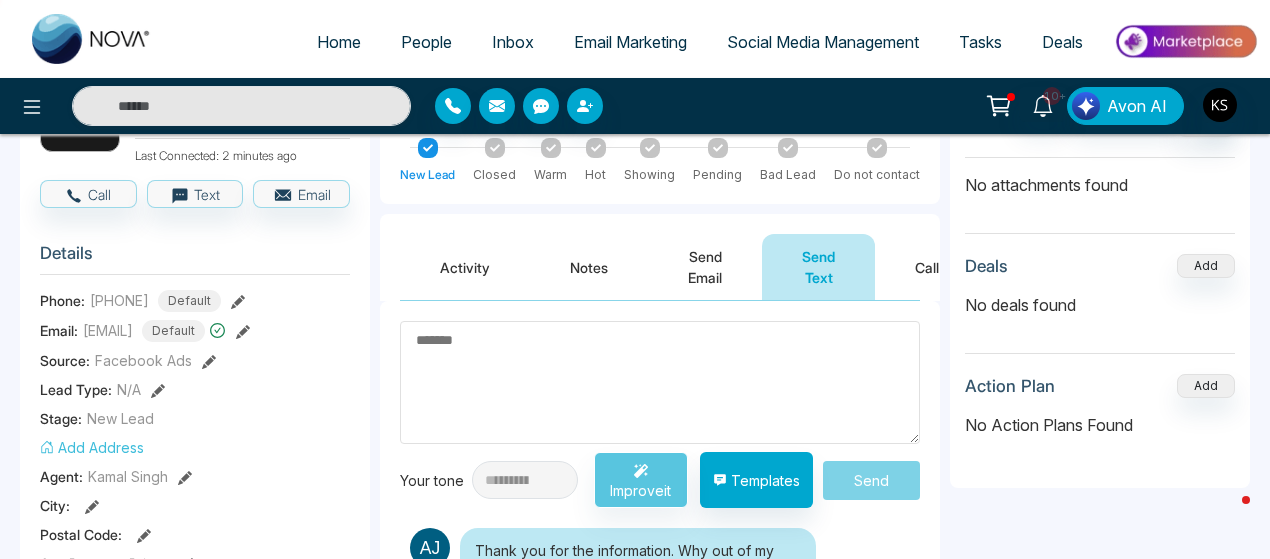 type on "*****" 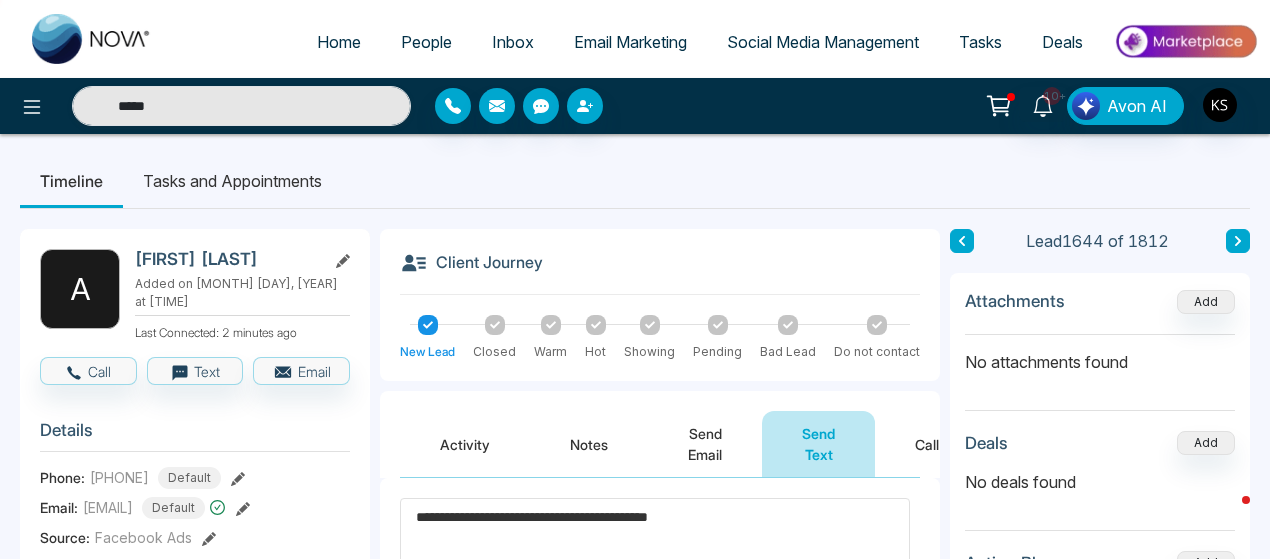 scroll, scrollTop: 344, scrollLeft: 0, axis: vertical 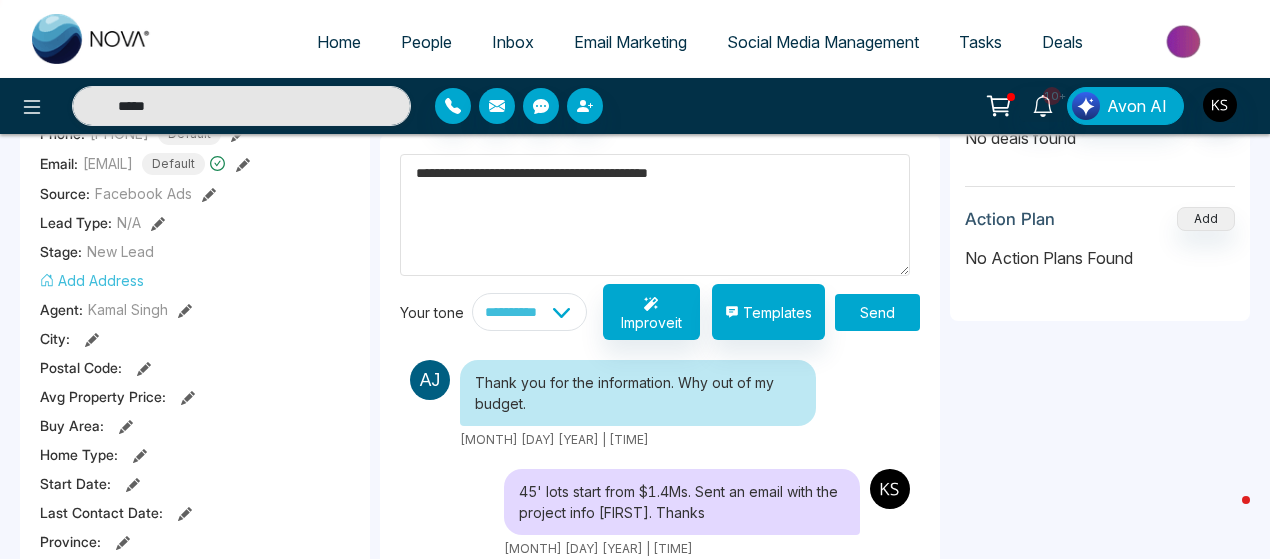 type on "**********" 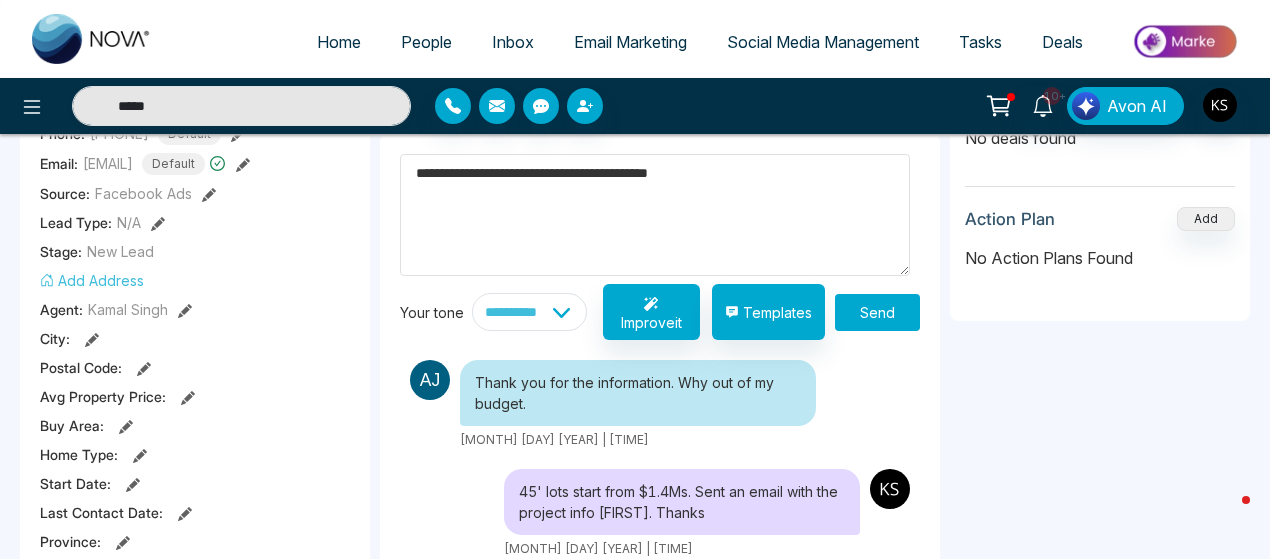 click on "Send" at bounding box center (877, 312) 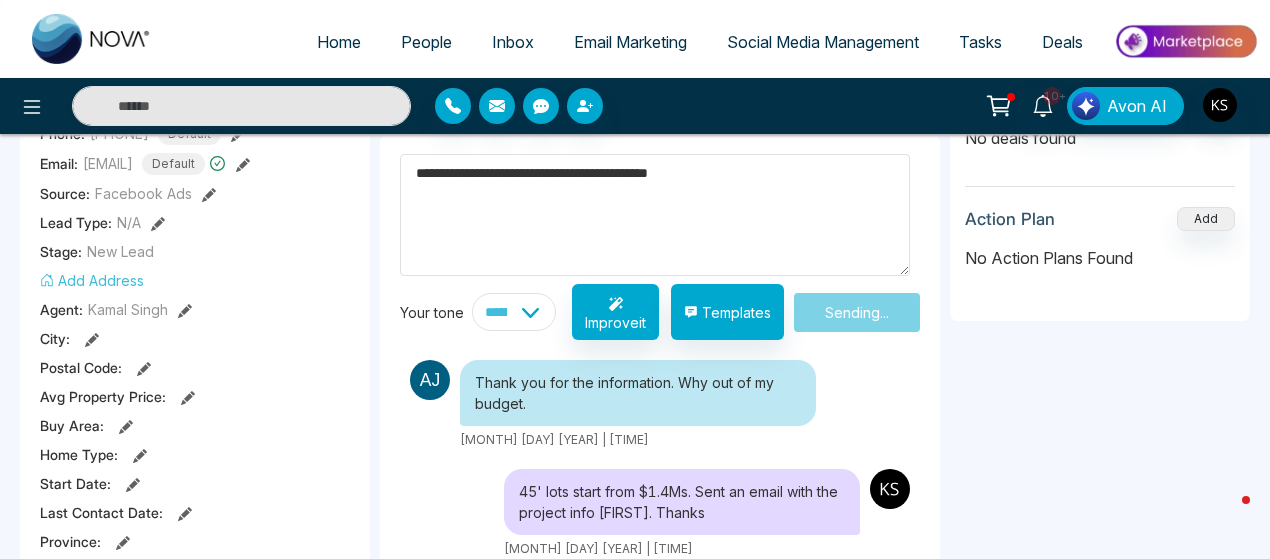 type on "*****" 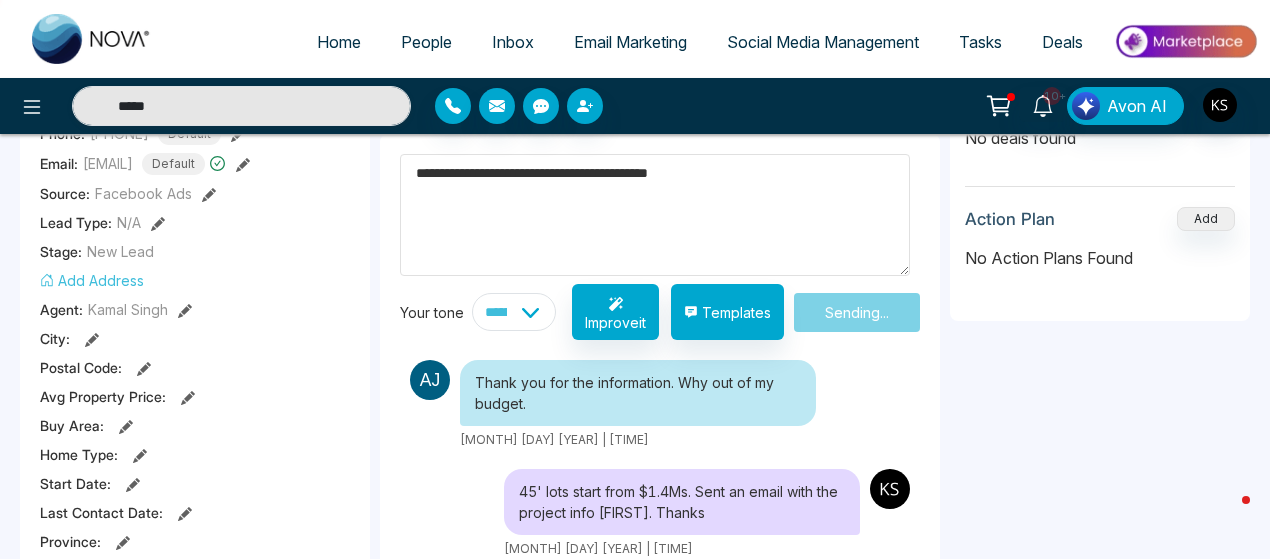 type 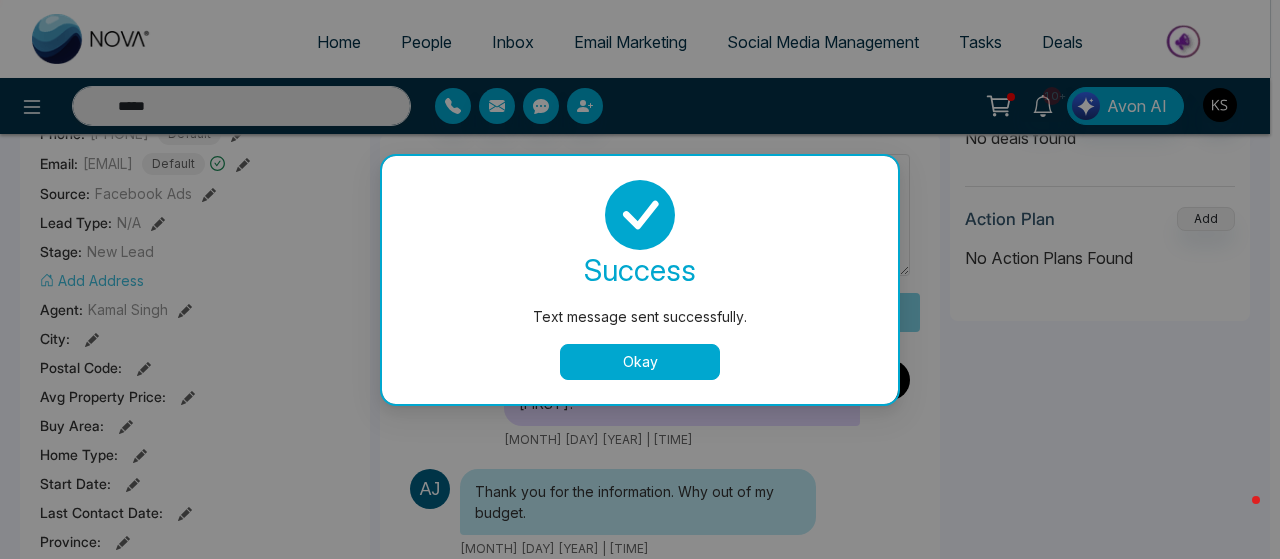 click on "Okay" at bounding box center (640, 362) 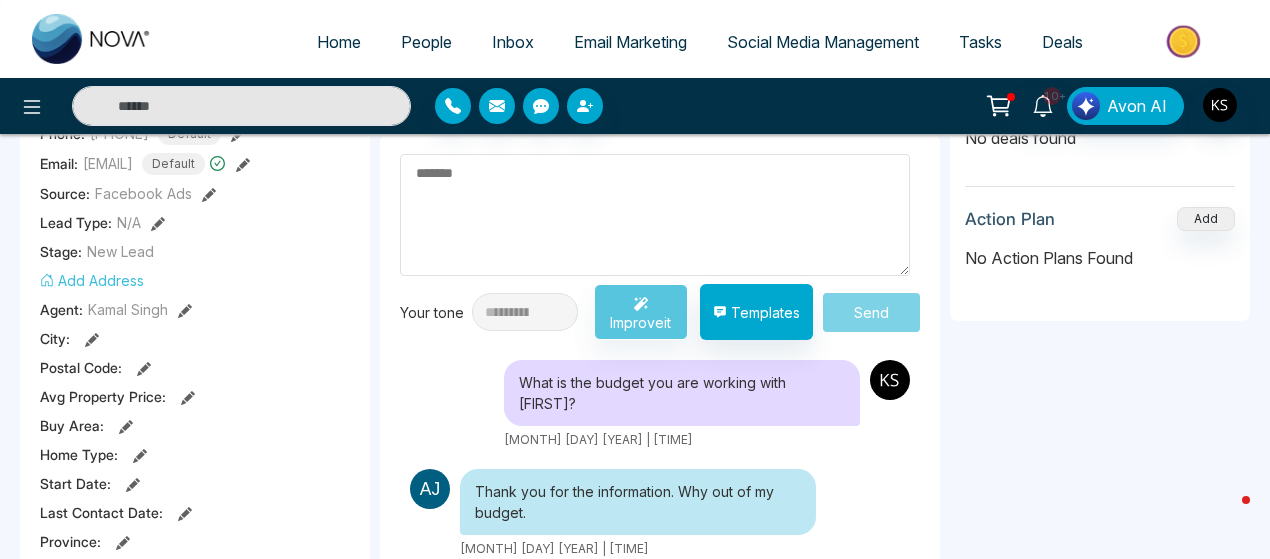 click at bounding box center (655, 215) 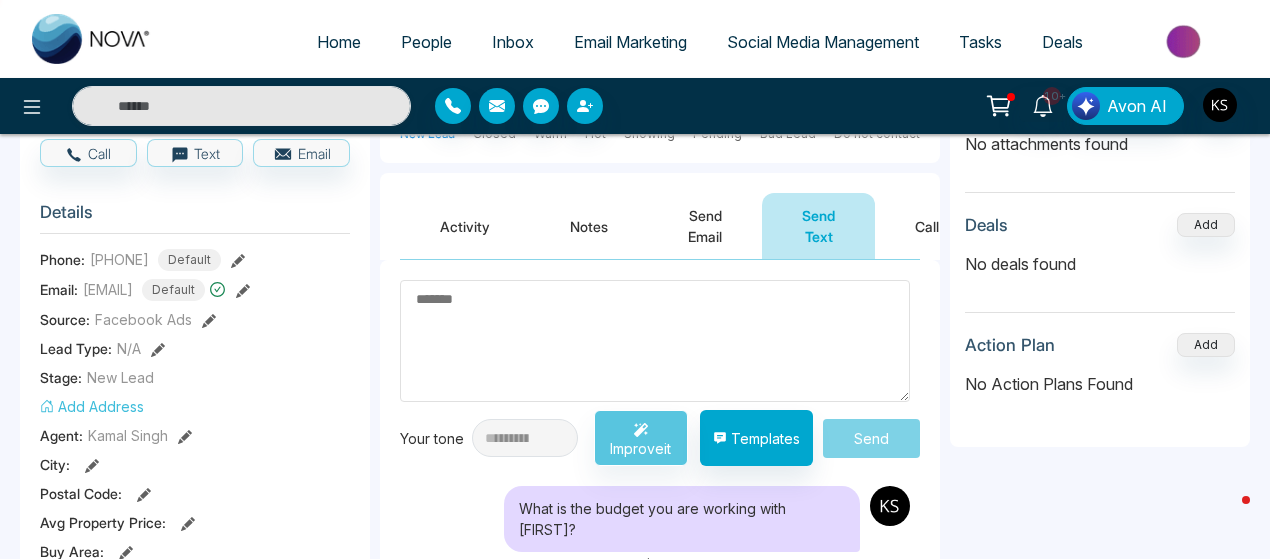 scroll, scrollTop: 210, scrollLeft: 0, axis: vertical 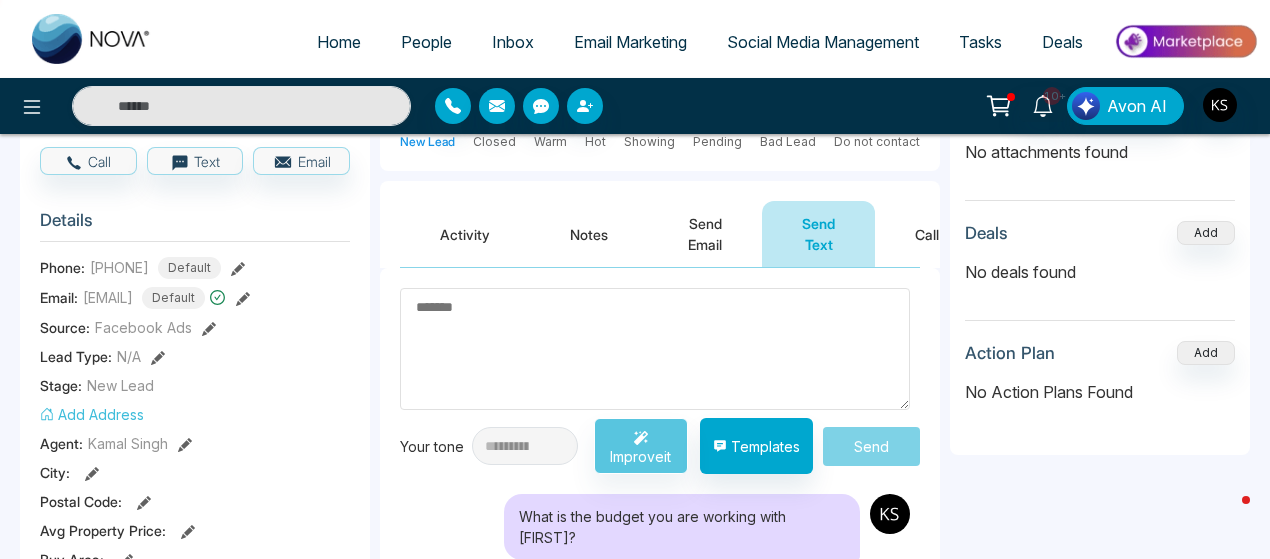 click at bounding box center (655, 349) 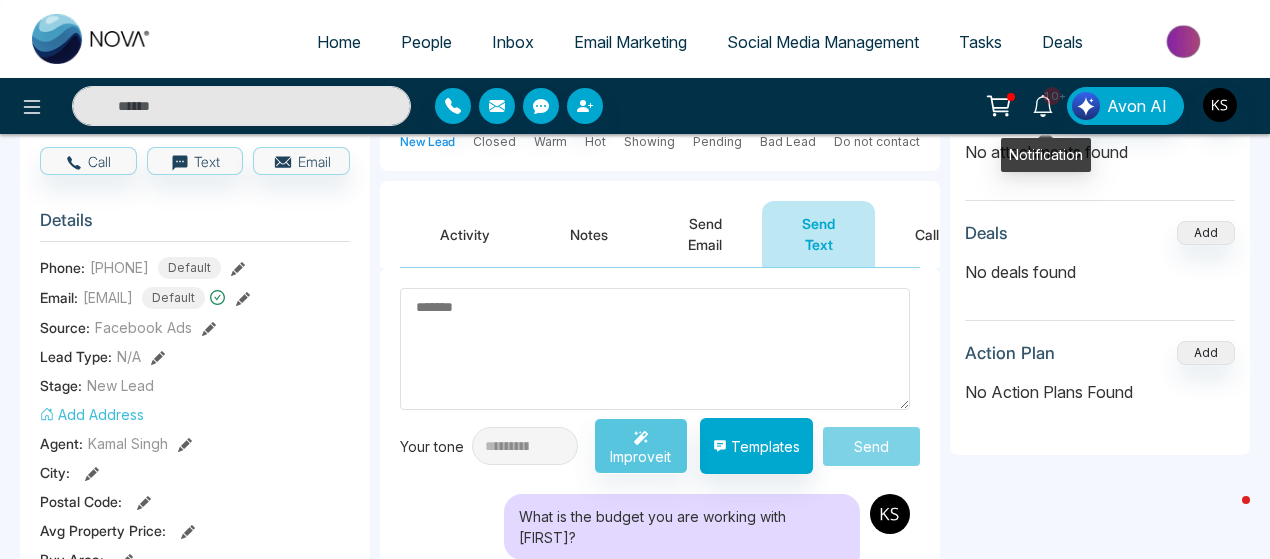 click 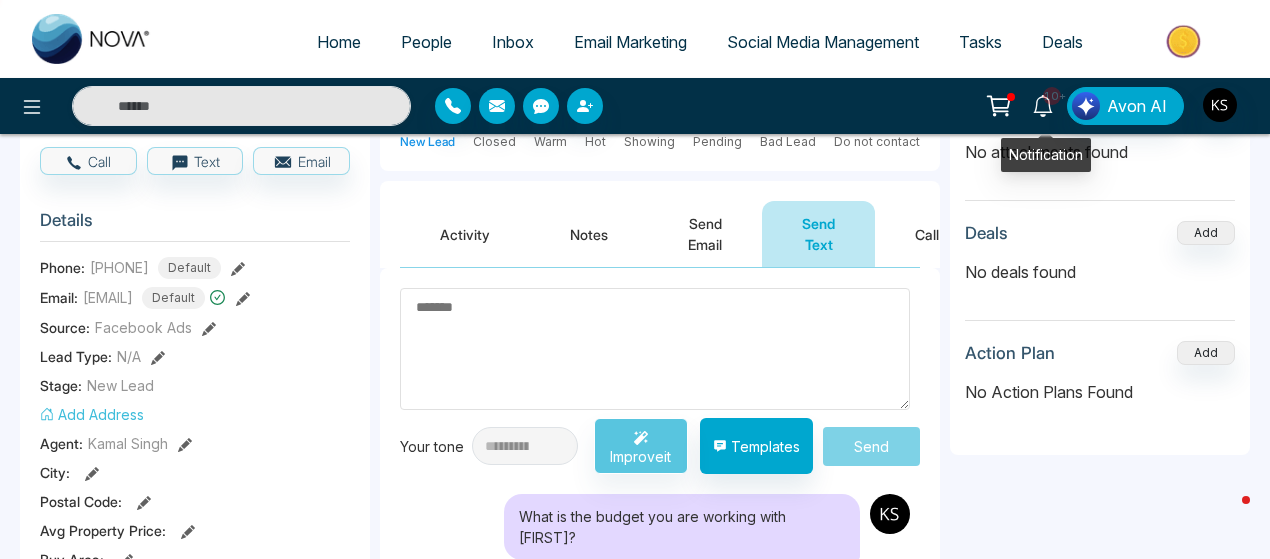 type on "*****" 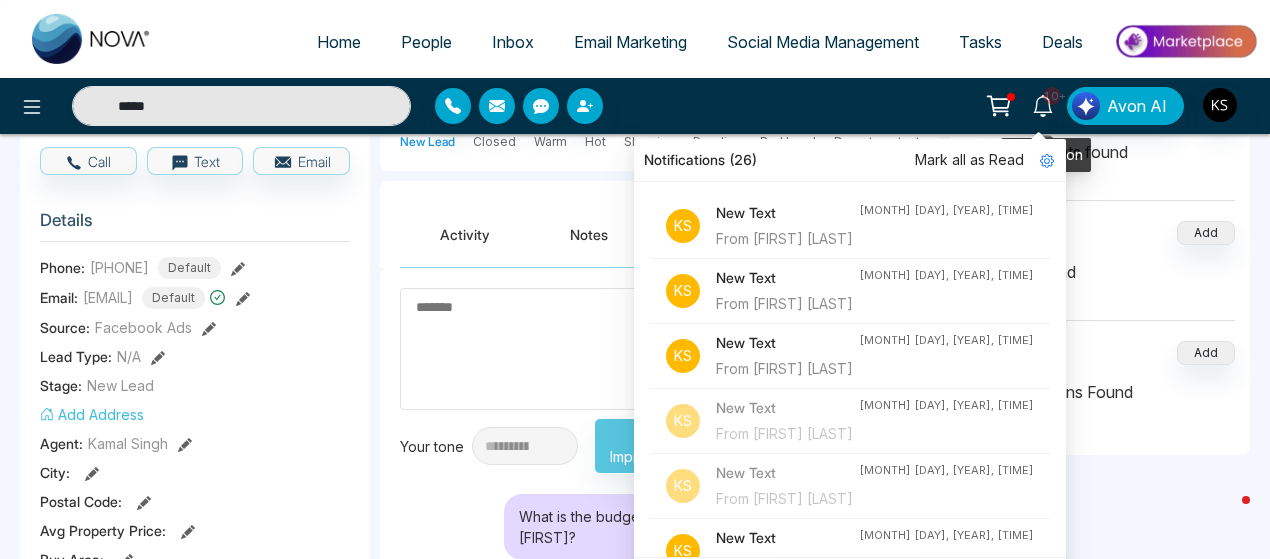 click 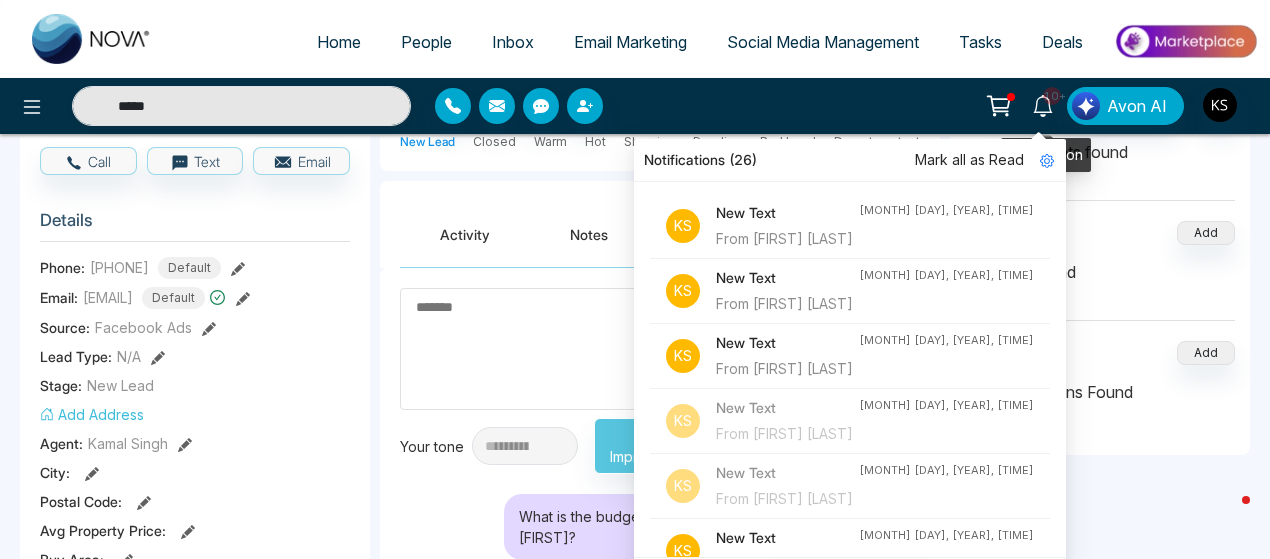 type 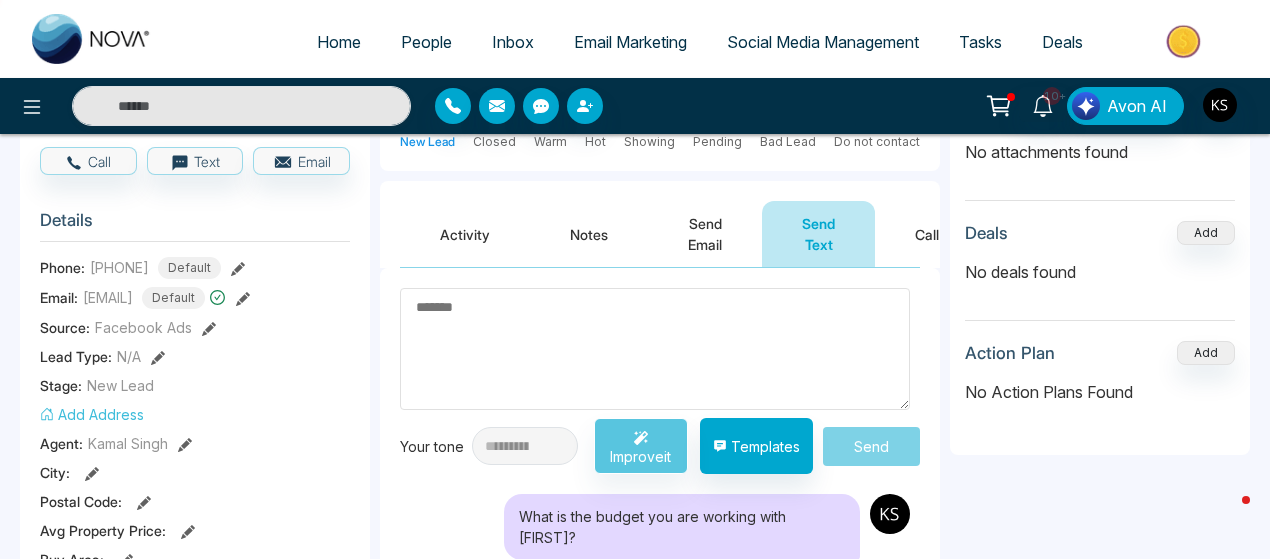 click on "10+ Notifications (26) Mark all as Read K S New Text From [FIRST] [LAST]  [MONTH] [DAY], [YEAR], [TIME] K S New Text From [FIRST] [LAST]  [MONTH] [DAY], [YEAR], [TIME] K S New Text From [FIRST] [LAST]  [MONTH] [DAY], [YEAR], [TIME] K S New Text From [FIRST] [LAST]  [MONTH] [DAY], [YEAR], [TIME] K S New Text From [FIRST] [LAST]  [MONTH] [DAY], [YEAR], [TIME] K S New Text From [FIRST] [LAST]  [MONTH] [DAY], [YEAR], [TIME] K S New Text From [FIRST] [LAST]  [MONTH] [DAY], [YEAR], [TIME] K S New Text From [FIRST] [LAST]  [MONTH] [DAY], [YEAR], [TIME] K S New Text From [FIRST] [LAST]  [MONTH] [DAY], [YEAR], [TIME] K S Incoming Call Lead Name: [FIRST] [LAST]  [MONTH] [DAY], [YEAR], [TIME] K S New Text From [FIRST] [LAST]  [MONTH] [DAY], [YEAR], [TIME] K S New Text From [FIRST] [LAST]  [MONTH] [DAY], [YEAR], [TIME] K S Incoming Call Lead Name: [FIRST] [LAST]  [MONTH] [DAY], [YEAR], [TIME] K S Incoming Call Lead Name: [FIRST] [LAST]  [MONTH] [DAY], [YEAR], [TIME] K S Incoming Call Lead Name: [FIRST] [LAST]  [MONTH] [DAY], [YEAR], [TIME] K S New Text From [FIRST] [LAST]  [MONTH] [DAY], [YEAR], [TIME] K S New Text From [FIRST] [LAST]  [MONTH] [DAY], [YEAR], [TIME] K S K S K S" at bounding box center [1005, 106] 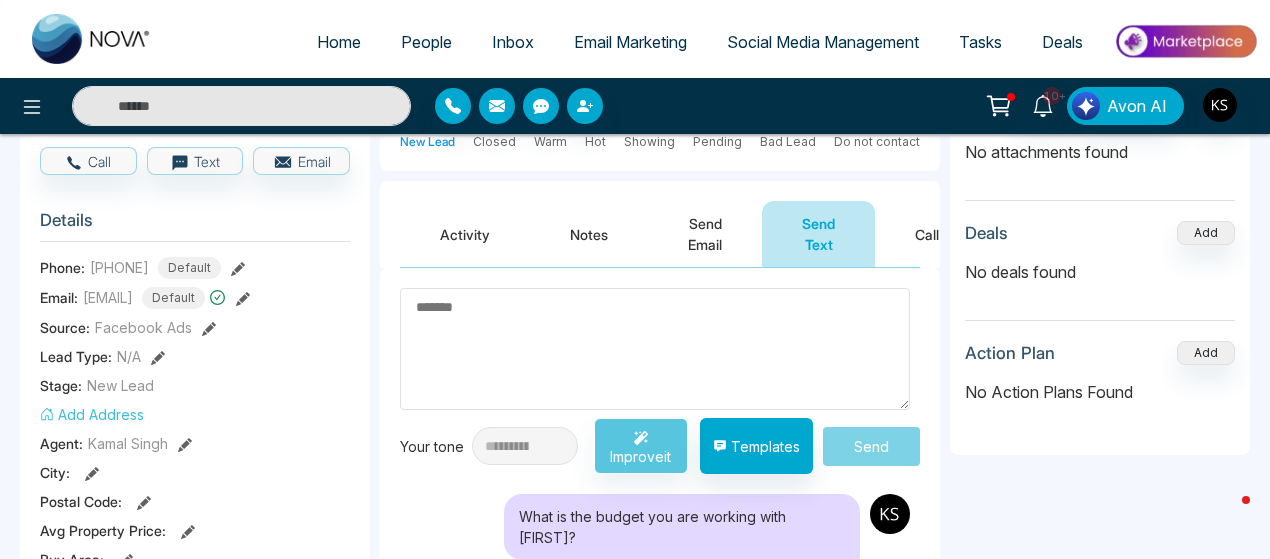 click on "10+ Notifications (26) Mark all as Read K S New Text From [FIRST] [LAST]  [MONTH] [DAY], [YEAR], [TIME] K S New Text From [FIRST] [LAST]  [MONTH] [DAY], [YEAR], [TIME] K S New Text From [FIRST] [LAST]  [MONTH] [DAY], [YEAR], [TIME] K S New Text From [FIRST] [LAST]  [MONTH] [DAY], [YEAR], [TIME] K S New Text From [FIRST] [LAST]  [MONTH] [DAY], [YEAR], [TIME] K S New Text From [FIRST] [LAST]  [MONTH] [DAY], [YEAR], [TIME] K S New Text From [FIRST] [LAST]  [MONTH] [DAY], [YEAR], [TIME] K S New Text From [FIRST] [LAST]  [MONTH] [DAY], [YEAR], [TIME] K S New Text From [FIRST] [LAST]  [MONTH] [DAY], [YEAR], [TIME] K S Incoming Call Lead Name: [FIRST] [LAST]  [MONTH] [DAY], [YEAR], [TIME] K S New Text From [FIRST] [LAST]  [MONTH] [DAY], [YEAR], [TIME] K S New Text From [FIRST] [LAST]  [MONTH] [DAY], [YEAR], [TIME] K S Incoming Call Lead Name: [FIRST] [LAST]  [MONTH] [DAY], [YEAR], [TIME] K S Incoming Call Lead Name: [FIRST] [LAST]  [MONTH] [DAY], [YEAR], [TIME] K S Incoming Call Lead Name: [FIRST] [LAST]  [MONTH] [DAY], [YEAR], [TIME] K S New Text From [FIRST] [LAST]  [MONTH] [DAY], [YEAR], [TIME] K S New Text From [FIRST] [LAST]  [MONTH] [DAY], [YEAR], [TIME] K S K S K S" at bounding box center [1005, 106] 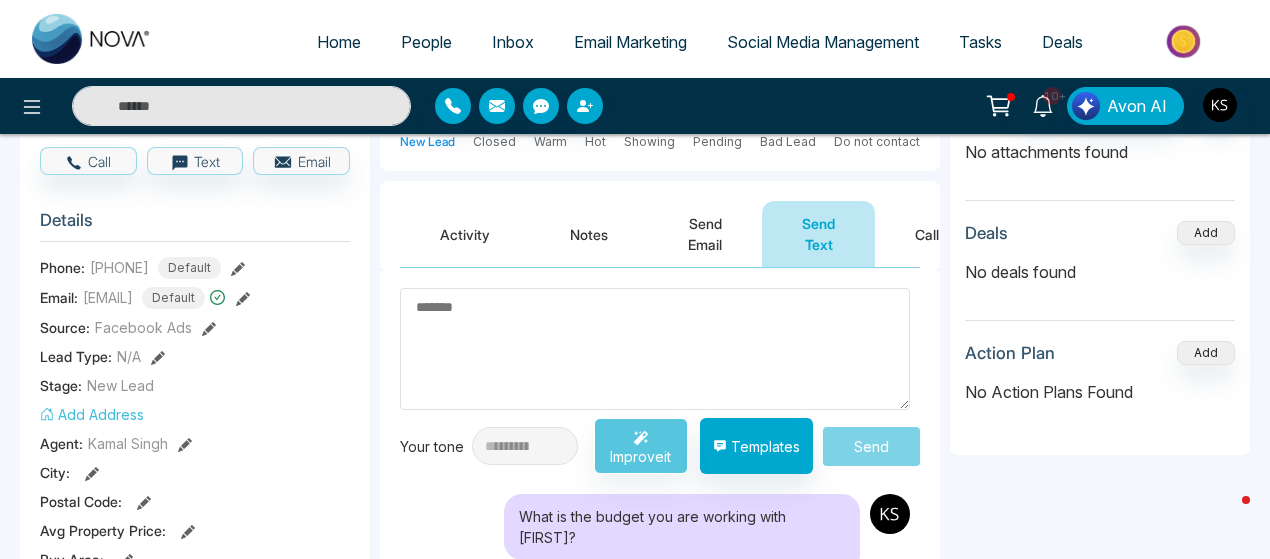 click on "10+ Notifications (26) Mark all as Read K S New Text From [FIRST] [LAST]  [MONTH] [DAY], [YEAR], [TIME] K S New Text From [FIRST] [LAST]  [MONTH] [DAY], [YEAR], [TIME] K S New Text From [FIRST] [LAST]  [MONTH] [DAY], [YEAR], [TIME] K S New Text From [FIRST] [LAST]  [MONTH] [DAY], [YEAR], [TIME] K S New Text From [FIRST] [LAST]  [MONTH] [DAY], [YEAR], [TIME] K S New Text From [FIRST] [LAST]  [MONTH] [DAY], [YEAR], [TIME] K S New Text From [FIRST] [LAST]  [MONTH] [DAY], [YEAR], [TIME] K S New Text From [FIRST] [LAST]  [MONTH] [DAY], [YEAR], [TIME] K S New Text From [FIRST] [LAST]  [MONTH] [DAY], [YEAR], [TIME] K S Incoming Call Lead Name: [FIRST] [LAST]  [MONTH] [DAY], [YEAR], [TIME] K S New Text From [FIRST] [LAST]  [MONTH] [DAY], [YEAR], [TIME] K S New Text From [FIRST] [LAST]  [MONTH] [DAY], [YEAR], [TIME] K S Incoming Call Lead Name: [FIRST] [LAST]  [MONTH] [DAY], [YEAR], [TIME] K S Incoming Call Lead Name: [FIRST] [LAST]  [MONTH] [DAY], [YEAR], [TIME] K S Incoming Call Lead Name: [FIRST] [LAST]  [MONTH] [DAY], [YEAR], [TIME] K S New Text From [FIRST] [LAST]  [MONTH] [DAY], [YEAR], [TIME] K S New Text From [FIRST] [LAST]  [MONTH] [DAY], [YEAR], [TIME] K S K S K S" at bounding box center (1005, 106) 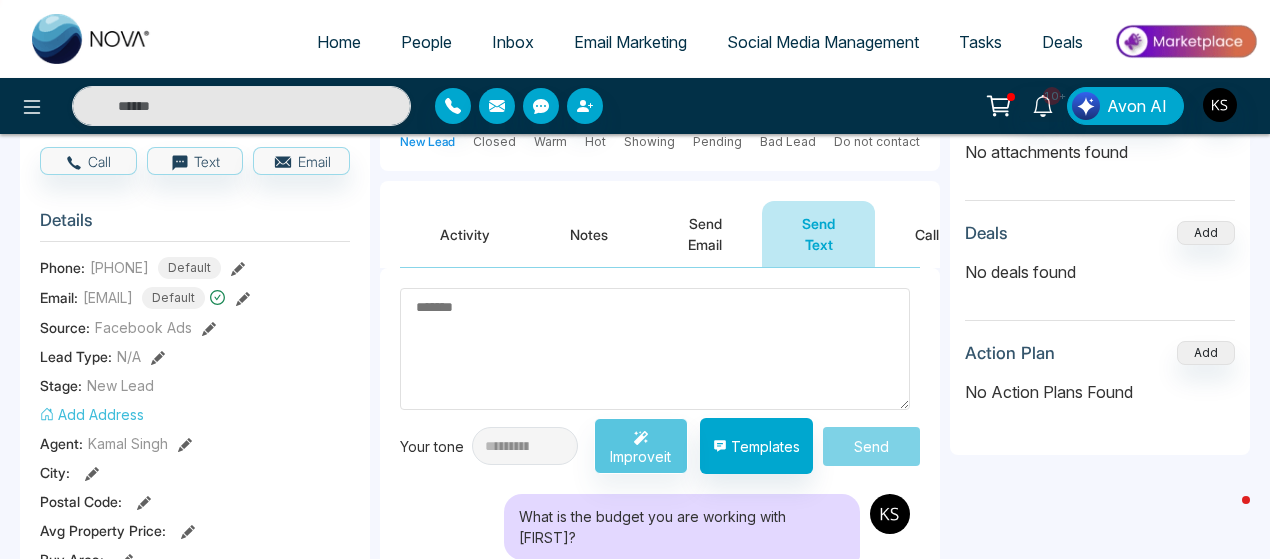 click on "10+ Notifications (26) Mark all as Read K S New Text From [FIRST] [LAST]  [MONTH] [DAY], [YEAR], [TIME] K S New Text From [FIRST] [LAST]  [MONTH] [DAY], [YEAR], [TIME] K S New Text From [FIRST] [LAST]  [MONTH] [DAY], [YEAR], [TIME] K S New Text From [FIRST] [LAST]  [MONTH] [DAY], [YEAR], [TIME] K S New Text From [FIRST] [LAST]  [MONTH] [DAY], [YEAR], [TIME] K S New Text From [FIRST] [LAST]  [MONTH] [DAY], [YEAR], [TIME] K S New Text From [FIRST] [LAST]  [MONTH] [DAY], [YEAR], [TIME] K S New Text From [FIRST] [LAST]  [MONTH] [DAY], [YEAR], [TIME] K S New Text From [FIRST] [LAST]  [MONTH] [DAY], [YEAR], [TIME] K S Incoming Call Lead Name: [FIRST] [LAST]  [MONTH] [DAY], [YEAR], [TIME] K S New Text From [FIRST] [LAST]  [MONTH] [DAY], [YEAR], [TIME] K S New Text From [FIRST] [LAST]  [MONTH] [DAY], [YEAR], [TIME] K S Incoming Call Lead Name: [FIRST] [LAST]  [MONTH] [DAY], [YEAR], [TIME] K S Incoming Call Lead Name: [FIRST] [LAST]  [MONTH] [DAY], [YEAR], [TIME] K S Incoming Call Lead Name: [FIRST] [LAST]  [MONTH] [DAY], [YEAR], [TIME] K S New Text From [FIRST] [LAST]  [MONTH] [DAY], [YEAR], [TIME] K S New Text From [FIRST] [LAST]  [MONTH] [DAY], [YEAR], [TIME] K S K S K S" at bounding box center (1005, 106) 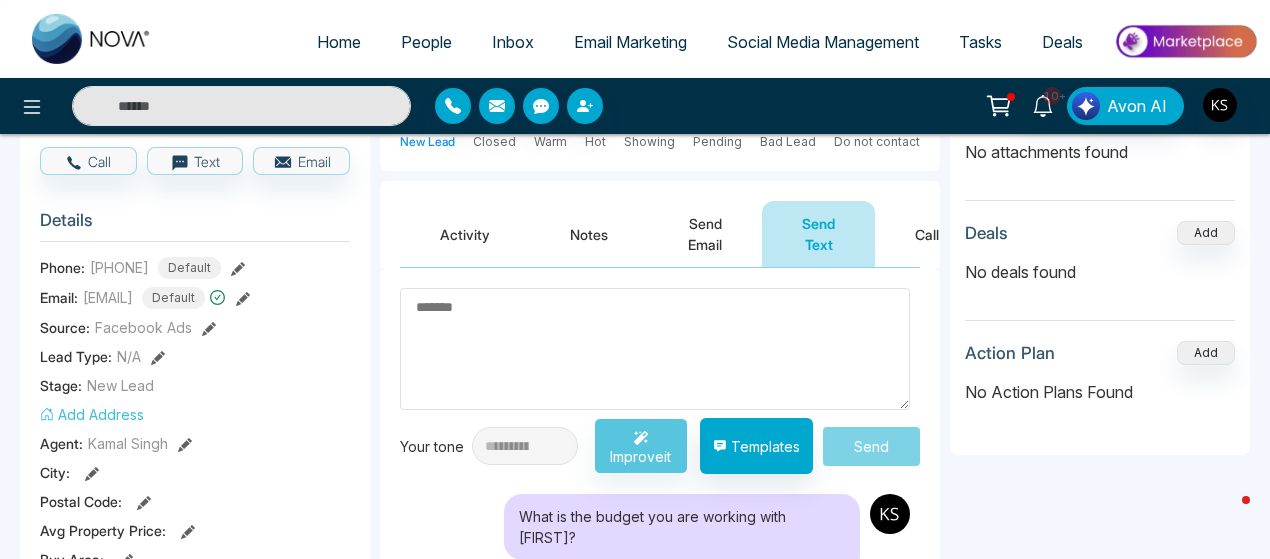 click on "10+ Notifications (26) Mark all as Read K S New Text From [FIRST] [LAST]  [MONTH] [DAY], [YEAR], [TIME] K S New Text From [FIRST] [LAST]  [MONTH] [DAY], [YEAR], [TIME] K S New Text From [FIRST] [LAST]  [MONTH] [DAY], [YEAR], [TIME] K S New Text From [FIRST] [LAST]  [MONTH] [DAY], [YEAR], [TIME] K S New Text From [FIRST] [LAST]  [MONTH] [DAY], [YEAR], [TIME] K S New Text From [FIRST] [LAST]  [MONTH] [DAY], [YEAR], [TIME] K S New Text From [FIRST] [LAST]  [MONTH] [DAY], [YEAR], [TIME] K S New Text From [FIRST] [LAST]  [MONTH] [DAY], [YEAR], [TIME] K S New Text From [FIRST] [LAST]  [MONTH] [DAY], [YEAR], [TIME] K S Incoming Call Lead Name: [FIRST] [LAST]  [MONTH] [DAY], [YEAR], [TIME] K S New Text From [FIRST] [LAST]  [MONTH] [DAY], [YEAR], [TIME] K S New Text From [FIRST] [LAST]  [MONTH] [DAY], [YEAR], [TIME] K S Incoming Call Lead Name: [FIRST] [LAST]  [MONTH] [DAY], [YEAR], [TIME] K S Incoming Call Lead Name: [FIRST] [LAST]  [MONTH] [DAY], [YEAR], [TIME] K S Incoming Call Lead Name: [FIRST] [LAST]  [MONTH] [DAY], [YEAR], [TIME] K S New Text From [FIRST] [LAST]  [MONTH] [DAY], [YEAR], [TIME] K S New Text From [FIRST] [LAST]  [MONTH] [DAY], [YEAR], [TIME] K S K S K S" at bounding box center (1005, 106) 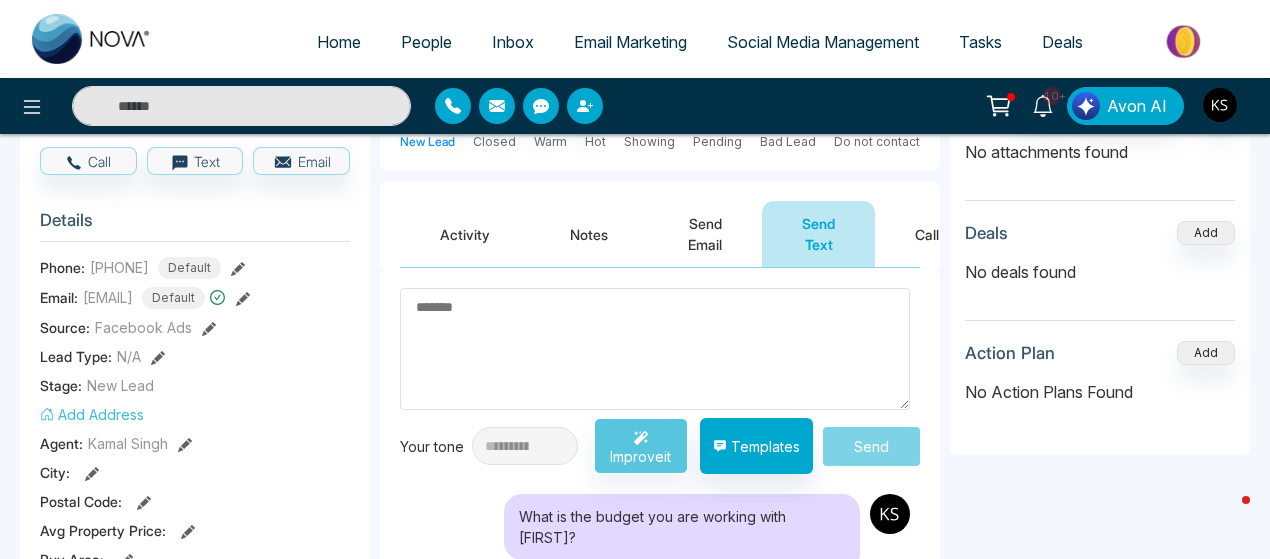 click on "10+ Notifications (26) Mark all as Read K S New Text From [FIRST] [LAST]  [MONTH] [DAY], [YEAR], [TIME] K S New Text From [FIRST] [LAST]  [MONTH] [DAY], [YEAR], [TIME] K S New Text From [FIRST] [LAST]  [MONTH] [DAY], [YEAR], [TIME] K S New Text From [FIRST] [LAST]  [MONTH] [DAY], [YEAR], [TIME] K S New Text From [FIRST] [LAST]  [MONTH] [DAY], [YEAR], [TIME] K S New Text From [FIRST] [LAST]  [MONTH] [DAY], [YEAR], [TIME] K S New Text From [FIRST] [LAST]  [MONTH] [DAY], [YEAR], [TIME] K S New Text From [FIRST] [LAST]  [MONTH] [DAY], [YEAR], [TIME] K S New Text From [FIRST] [LAST]  [MONTH] [DAY], [YEAR], [TIME] K S Incoming Call Lead Name: [FIRST] [LAST]  [MONTH] [DAY], [YEAR], [TIME] K S New Text From [FIRST] [LAST]  [MONTH] [DAY], [YEAR], [TIME] K S New Text From [FIRST] [LAST]  [MONTH] [DAY], [YEAR], [TIME] K S Incoming Call Lead Name: [FIRST] [LAST]  [MONTH] [DAY], [YEAR], [TIME] K S Incoming Call Lead Name: [FIRST] [LAST]  [MONTH] [DAY], [YEAR], [TIME] K S Incoming Call Lead Name: [FIRST] [LAST]  [MONTH] [DAY], [YEAR], [TIME] K S New Text From [FIRST] [LAST]  [MONTH] [DAY], [YEAR], [TIME] K S New Text From [FIRST] [LAST]  [MONTH] [DAY], [YEAR], [TIME] K S K S K S" at bounding box center (1005, 106) 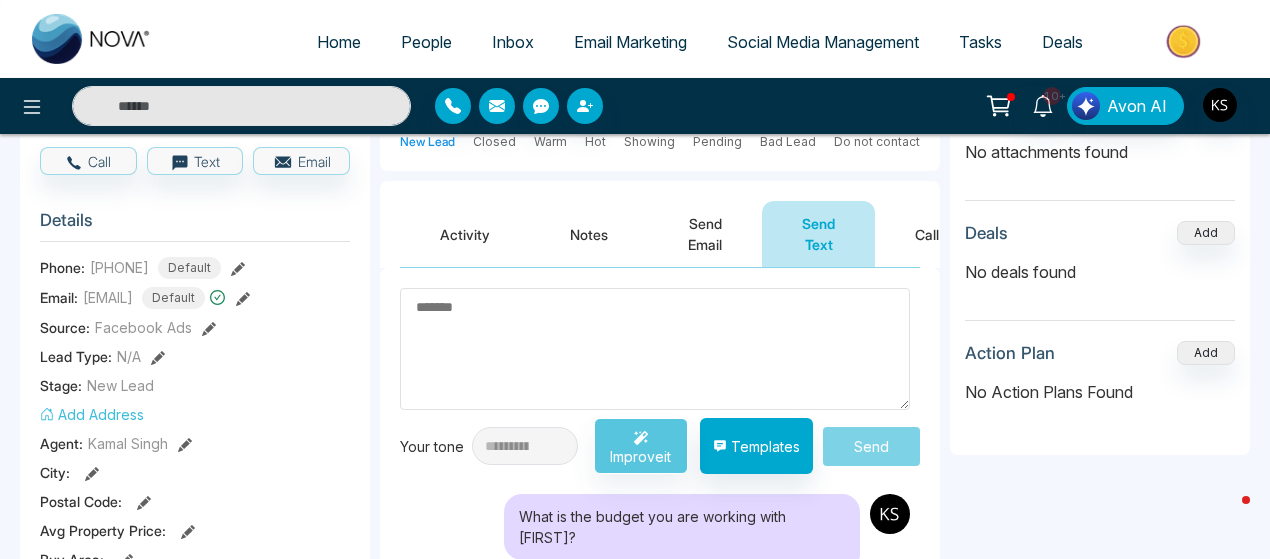 click at bounding box center (655, 349) 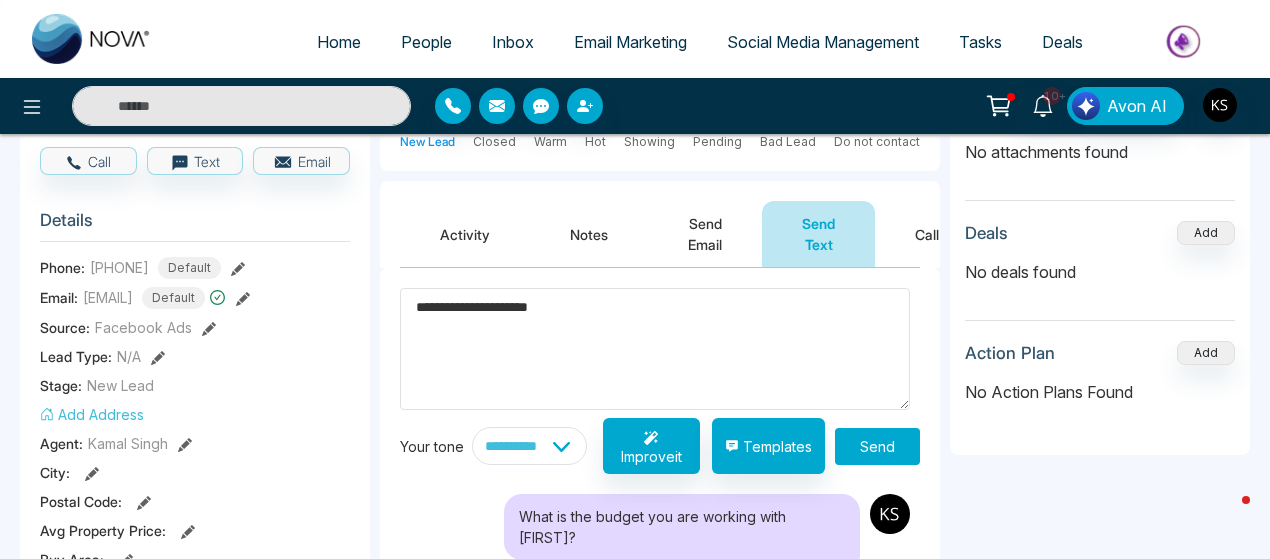 type on "**********" 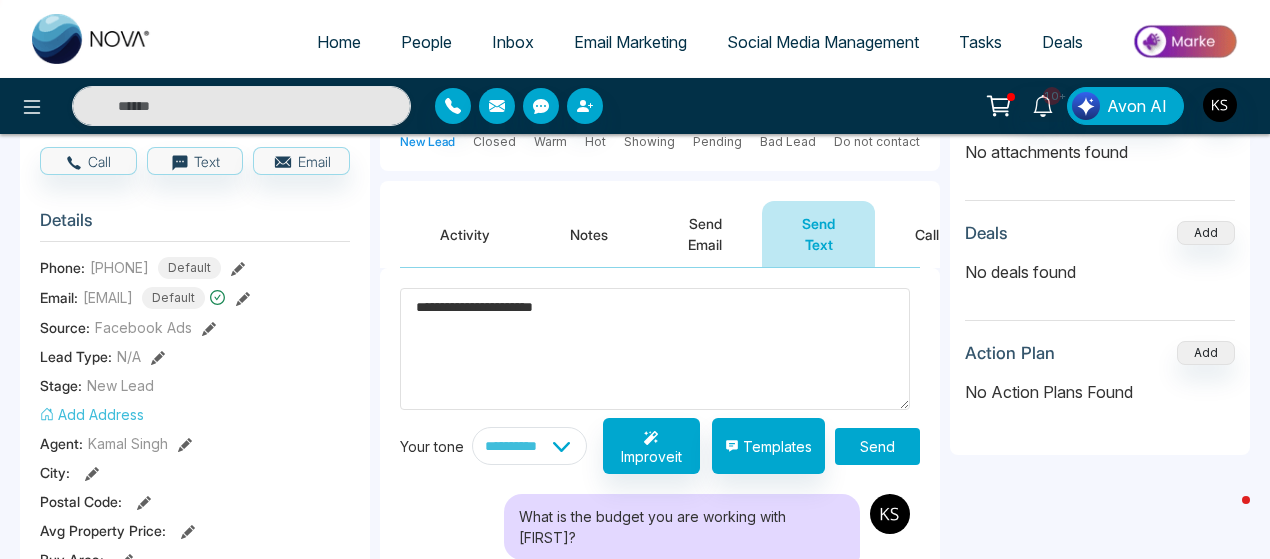 type on "*****" 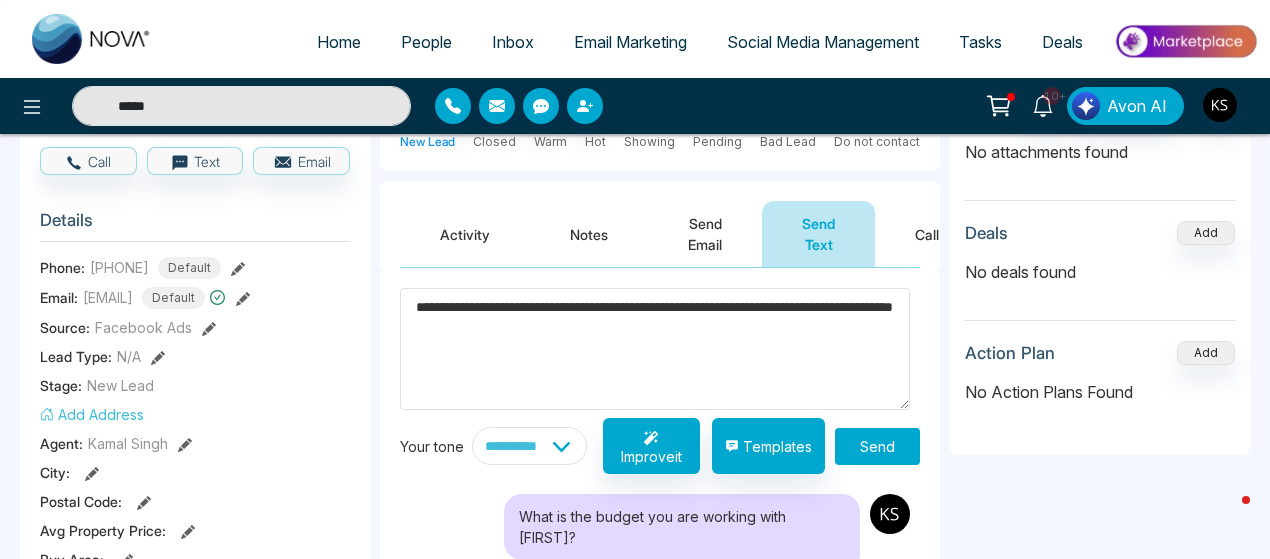 type on "**********" 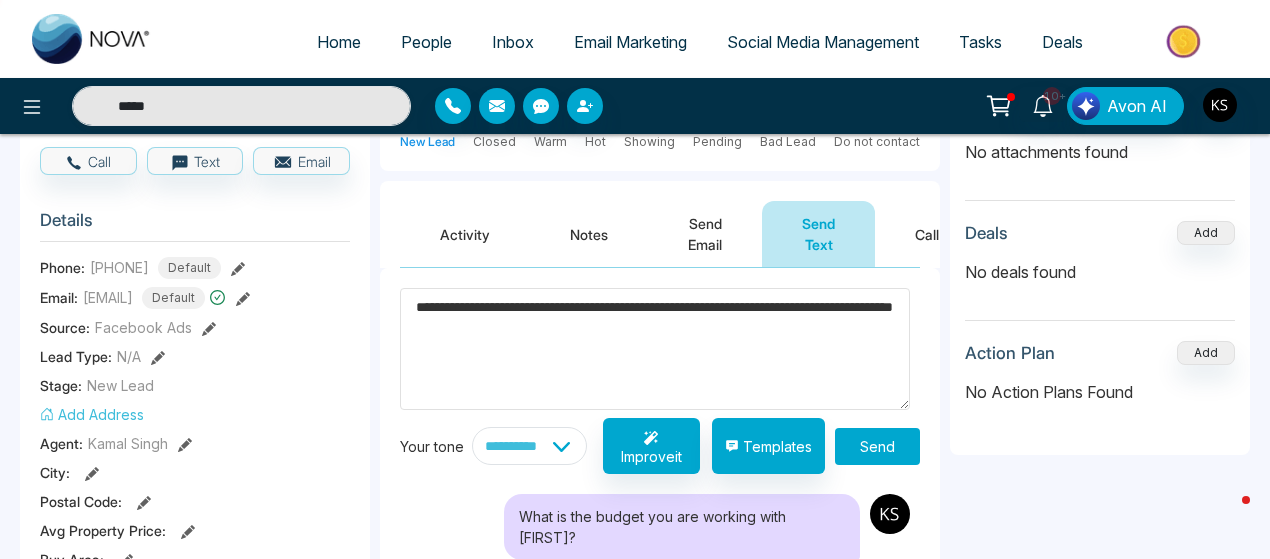click on "Send" at bounding box center (877, 446) 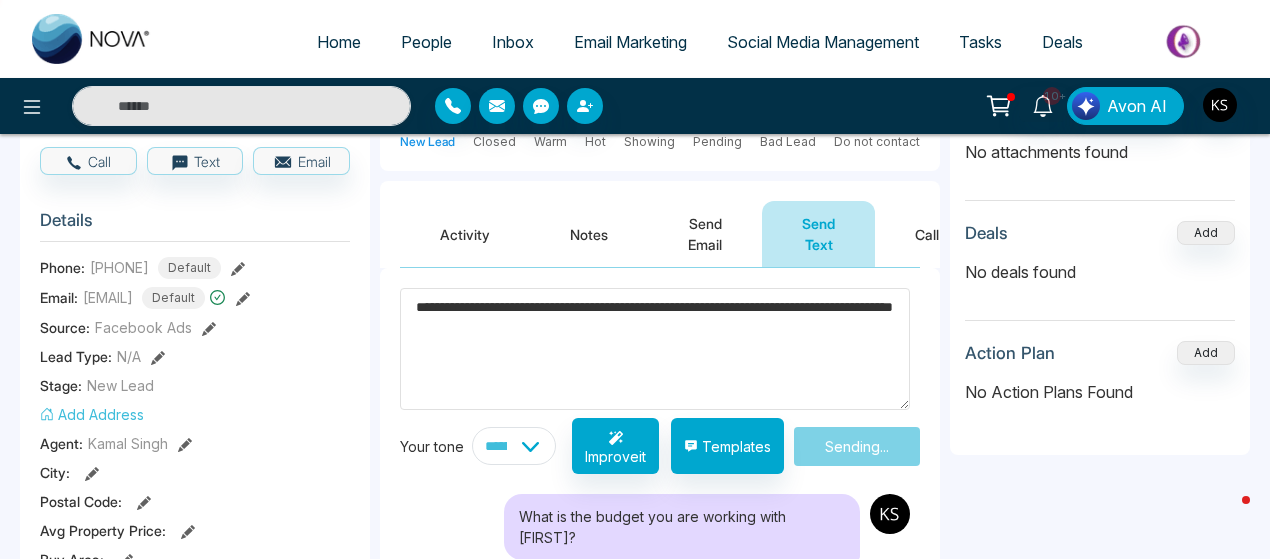 type on "*****" 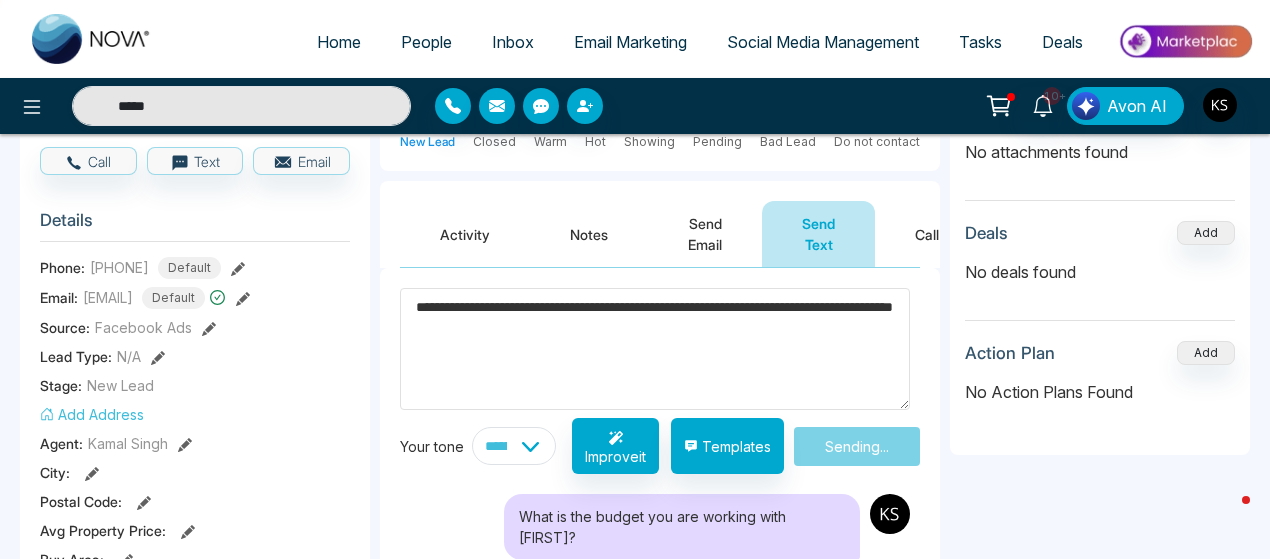 type 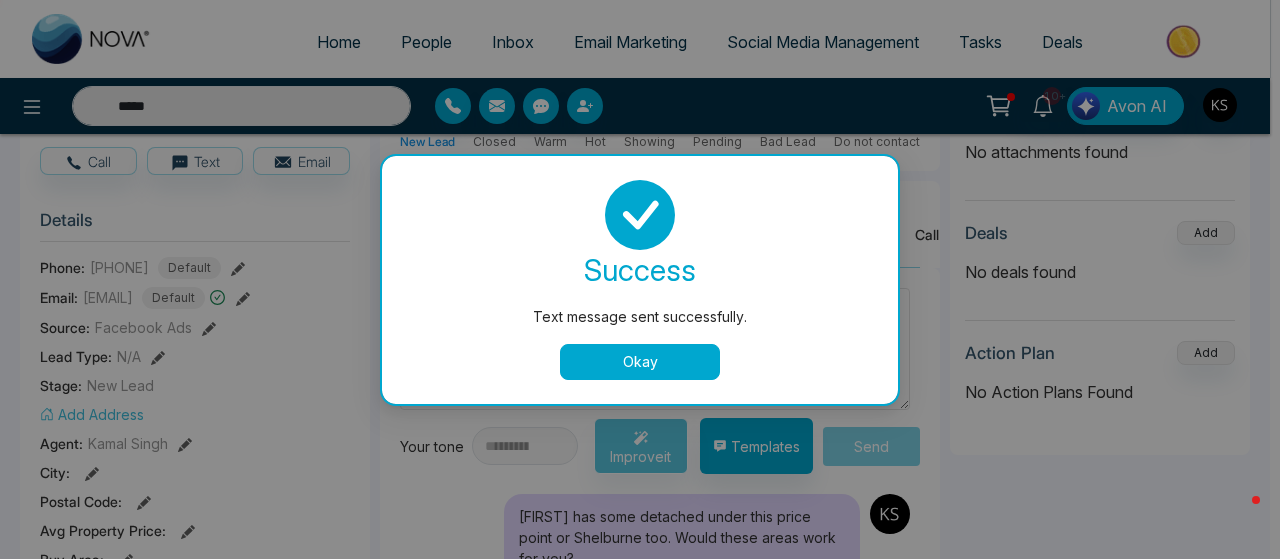 click on "Okay" at bounding box center [640, 362] 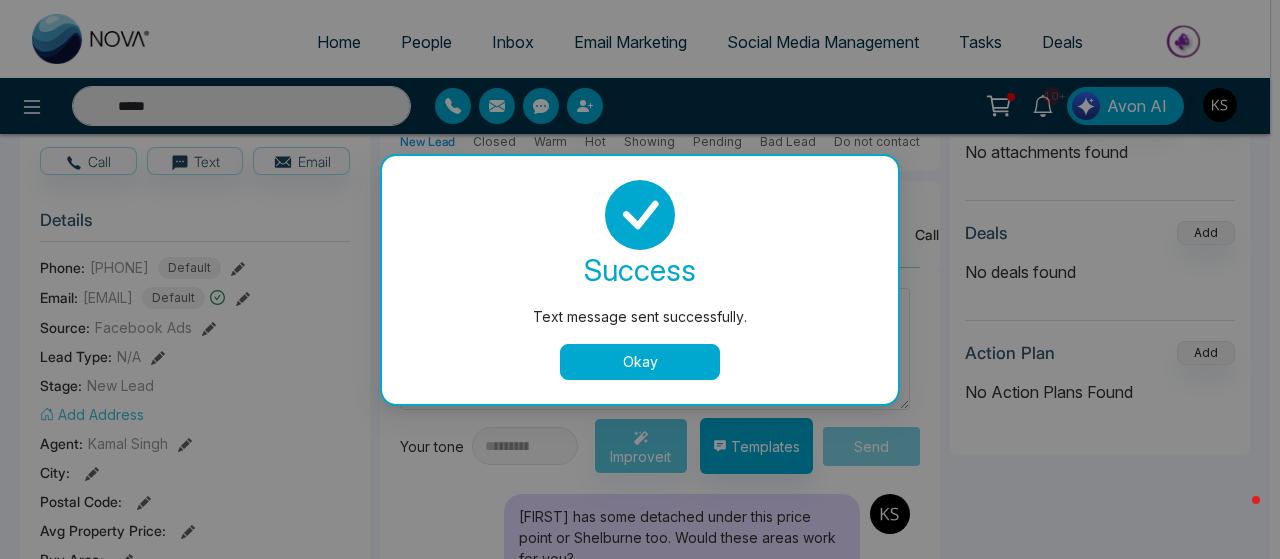 type 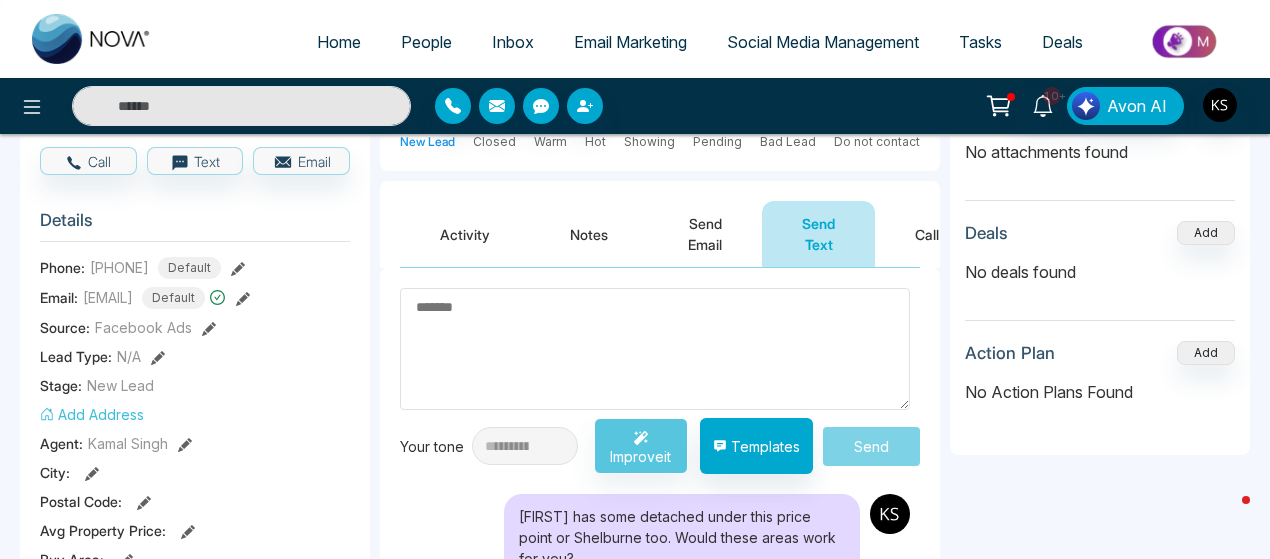 click at bounding box center (655, 349) 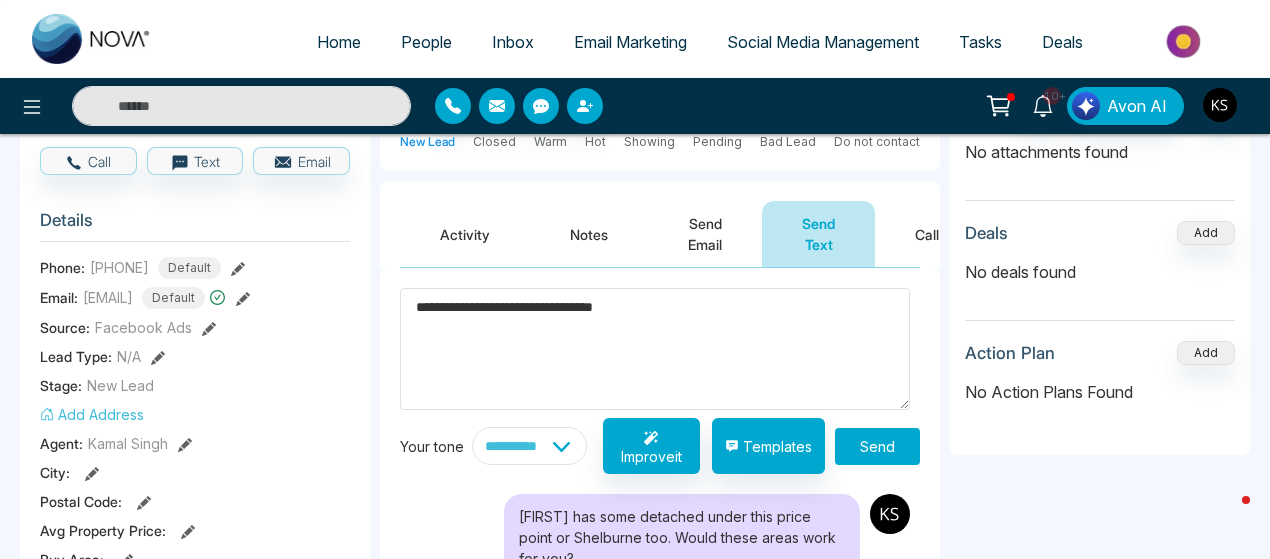 type on "**********" 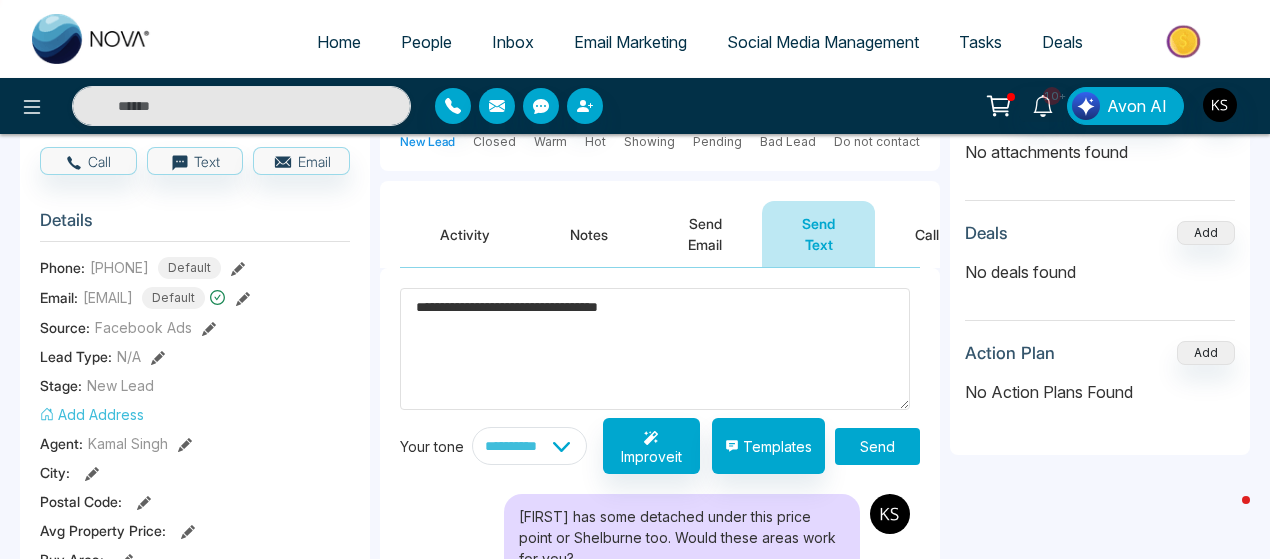 type on "*****" 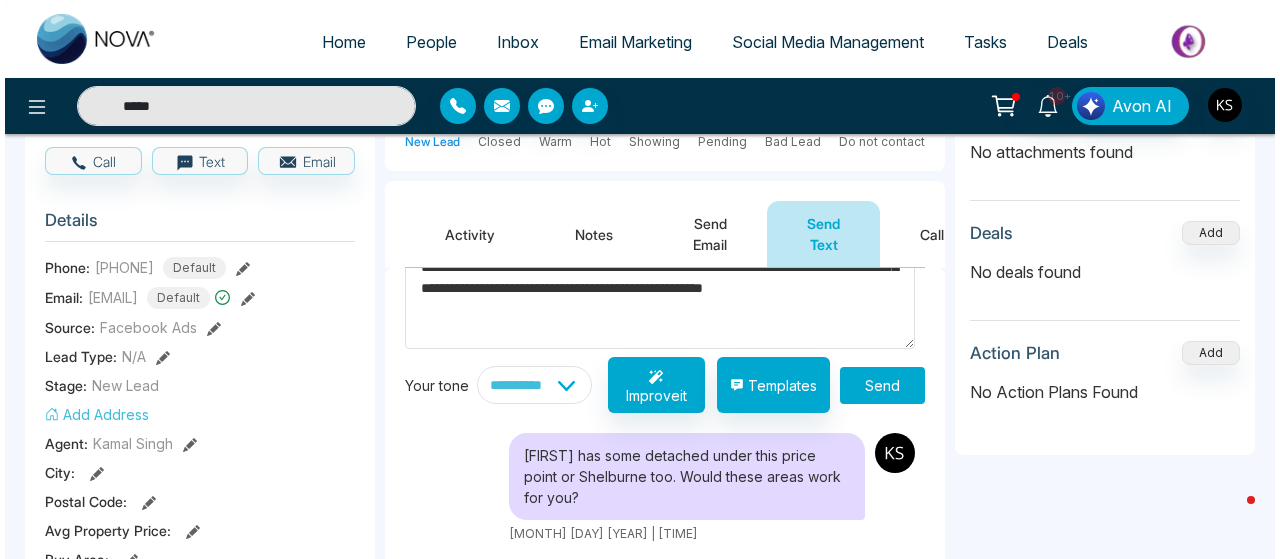 scroll, scrollTop: 62, scrollLeft: 0, axis: vertical 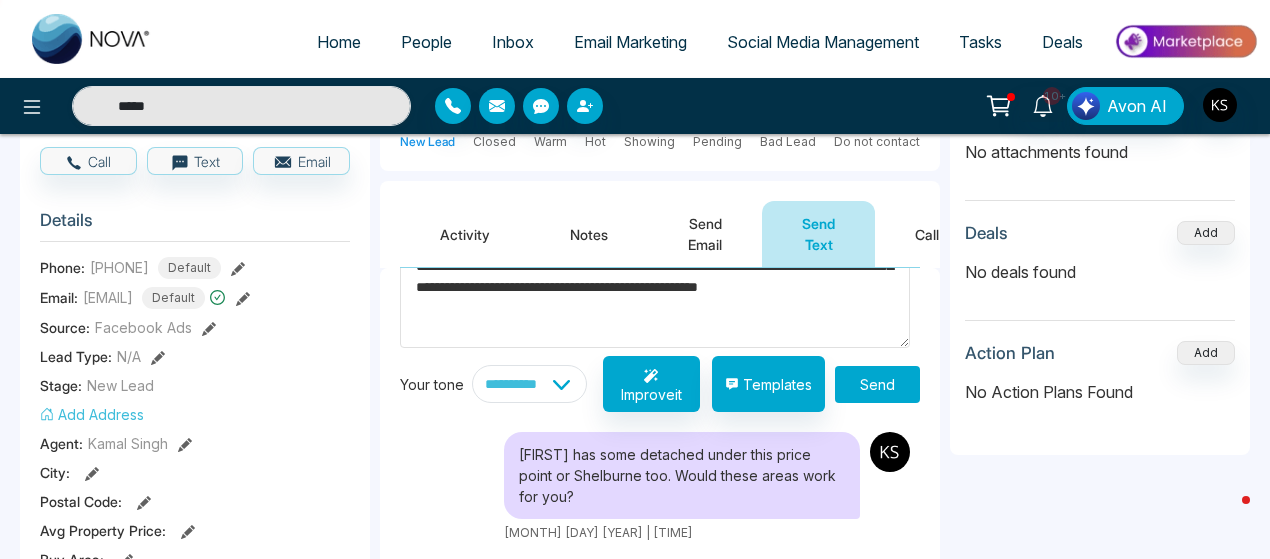 type on "**********" 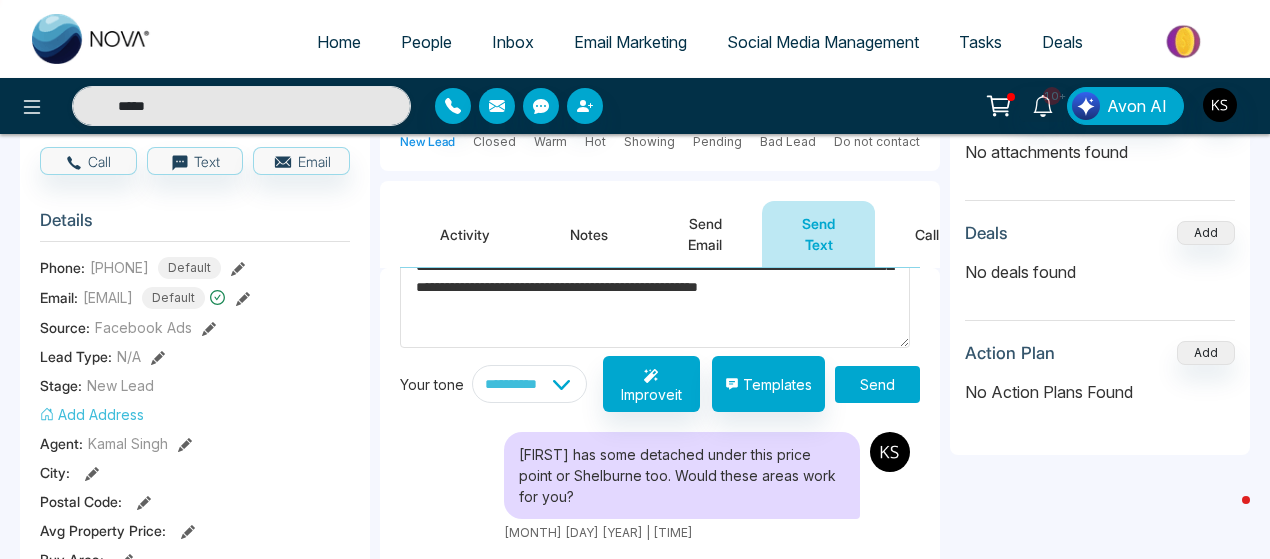 click on "Send" at bounding box center [877, 384] 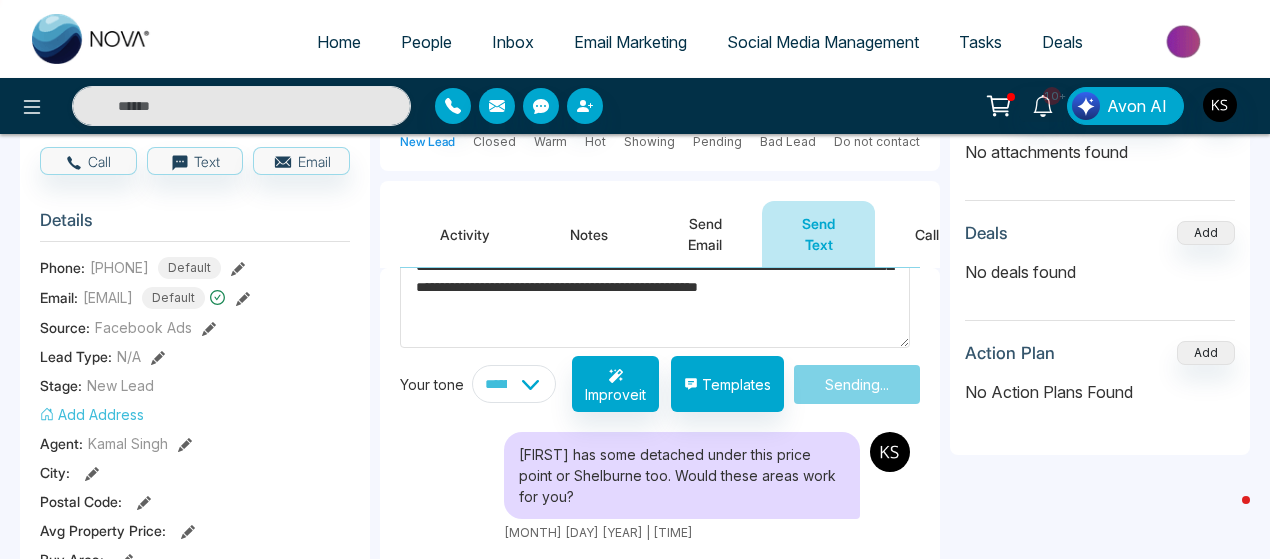 type on "*****" 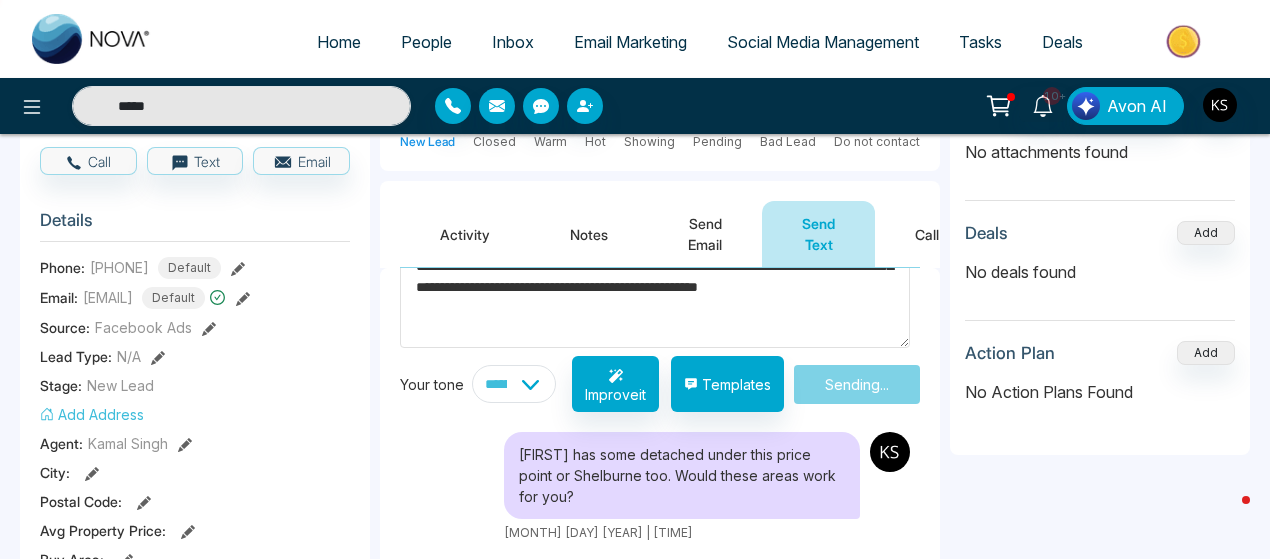 type 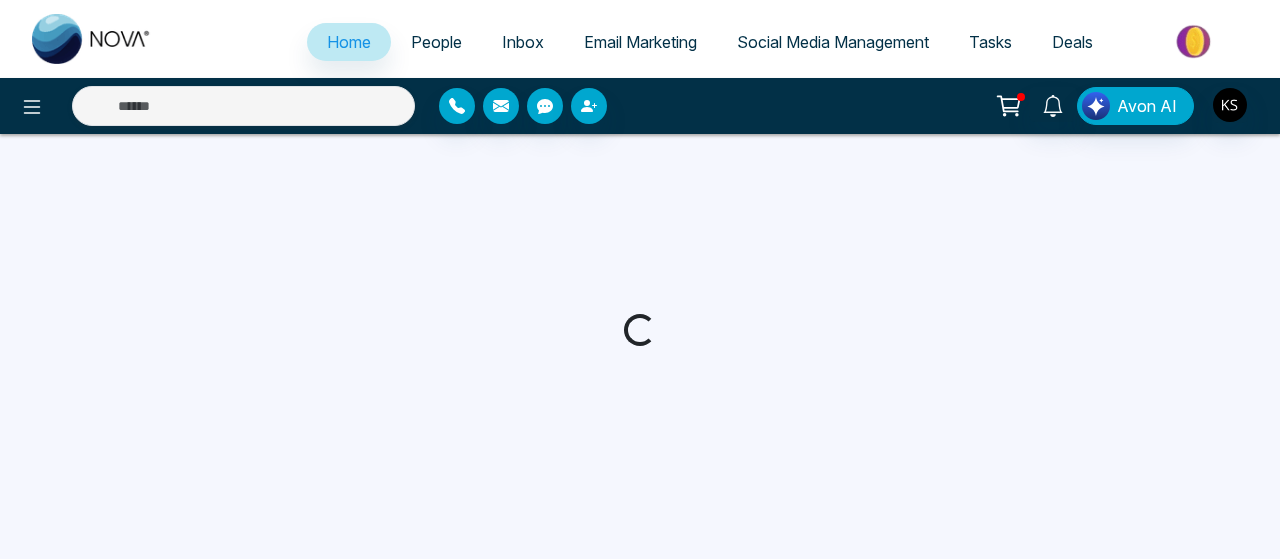 select on "*" 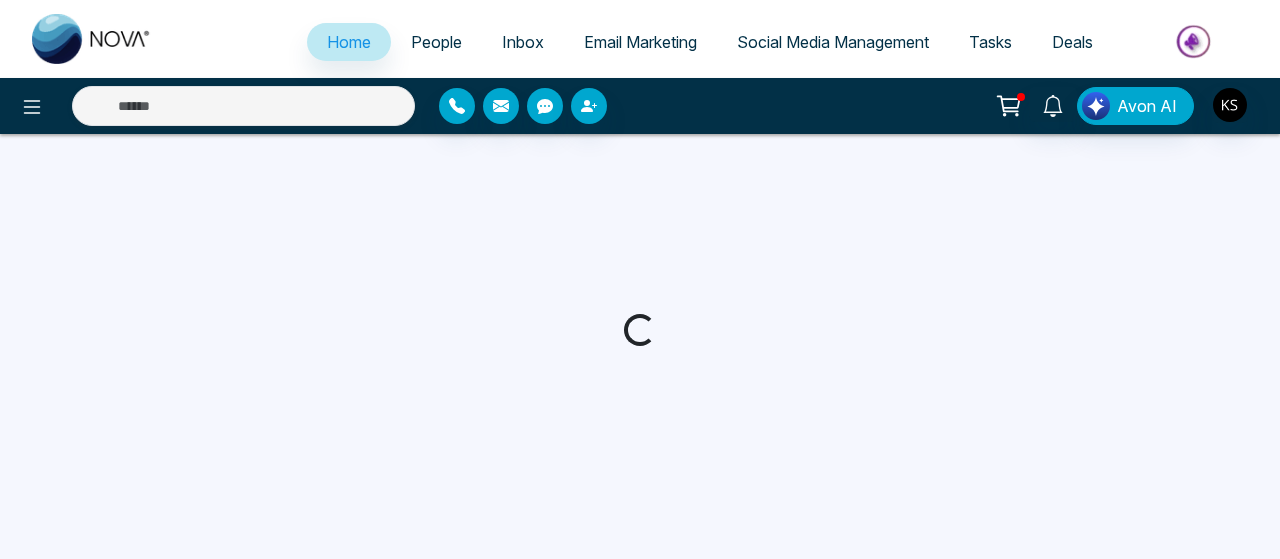 select on "*" 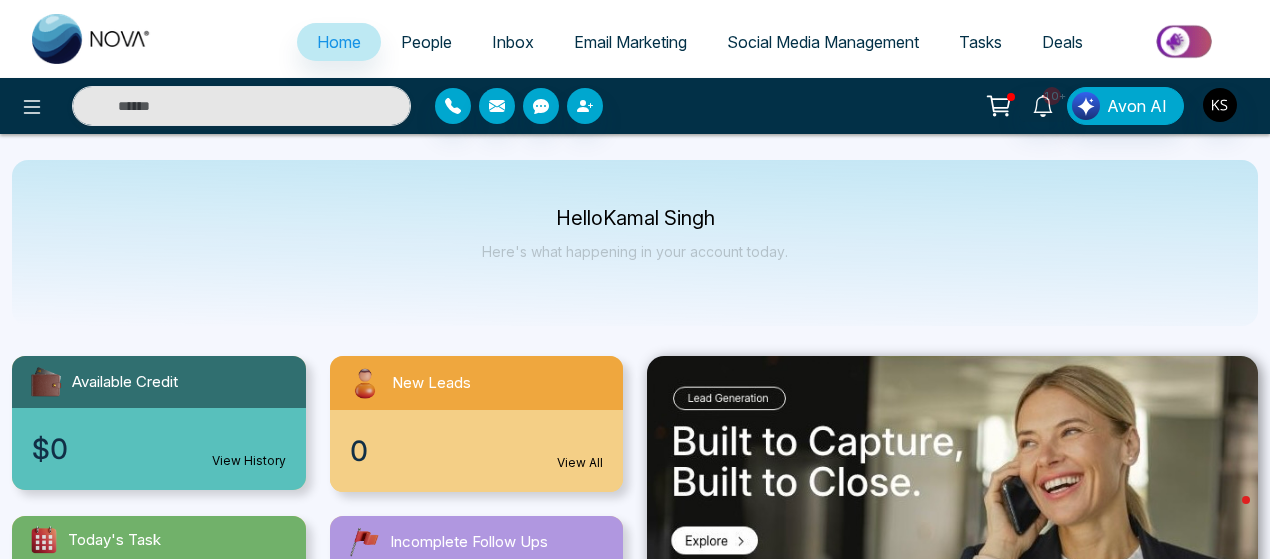 select on "*" 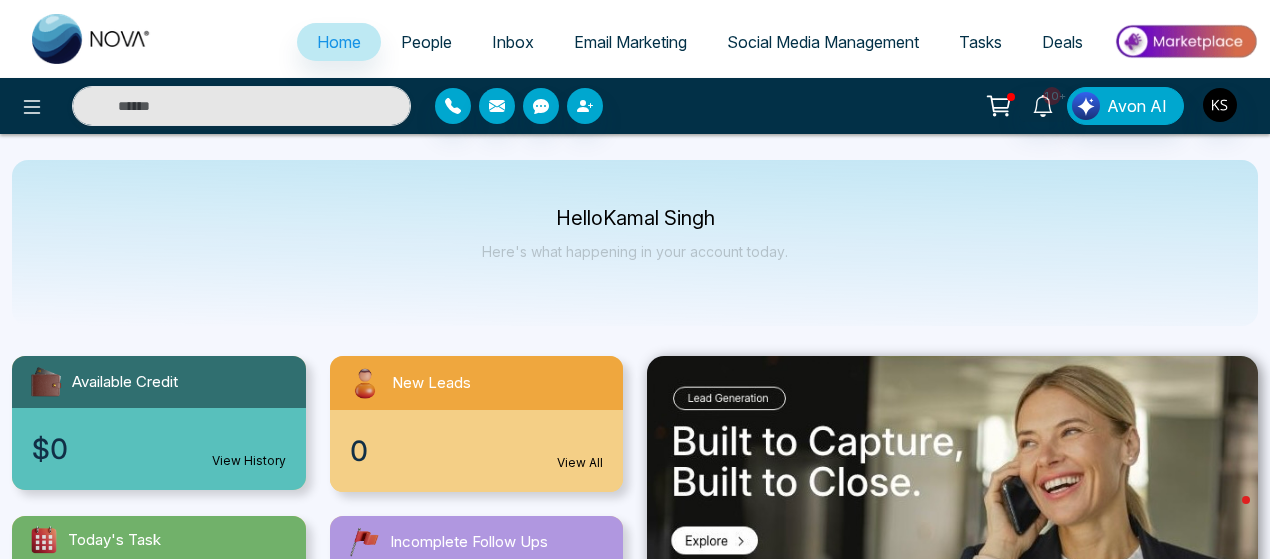select on "*" 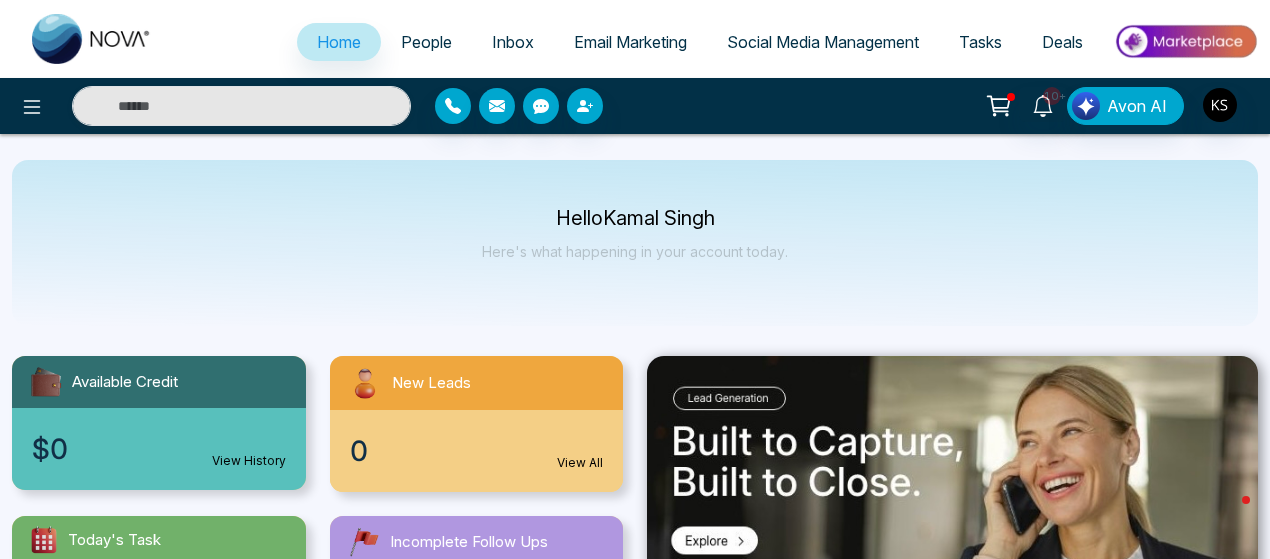 scroll, scrollTop: 0, scrollLeft: 0, axis: both 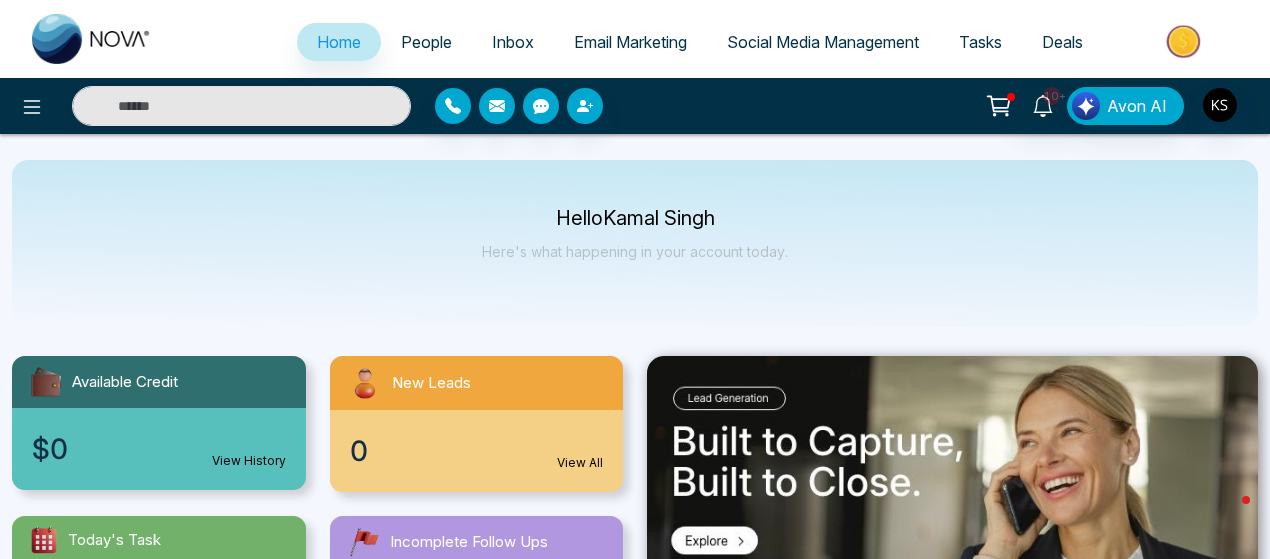 click on "Home" at bounding box center (339, 42) 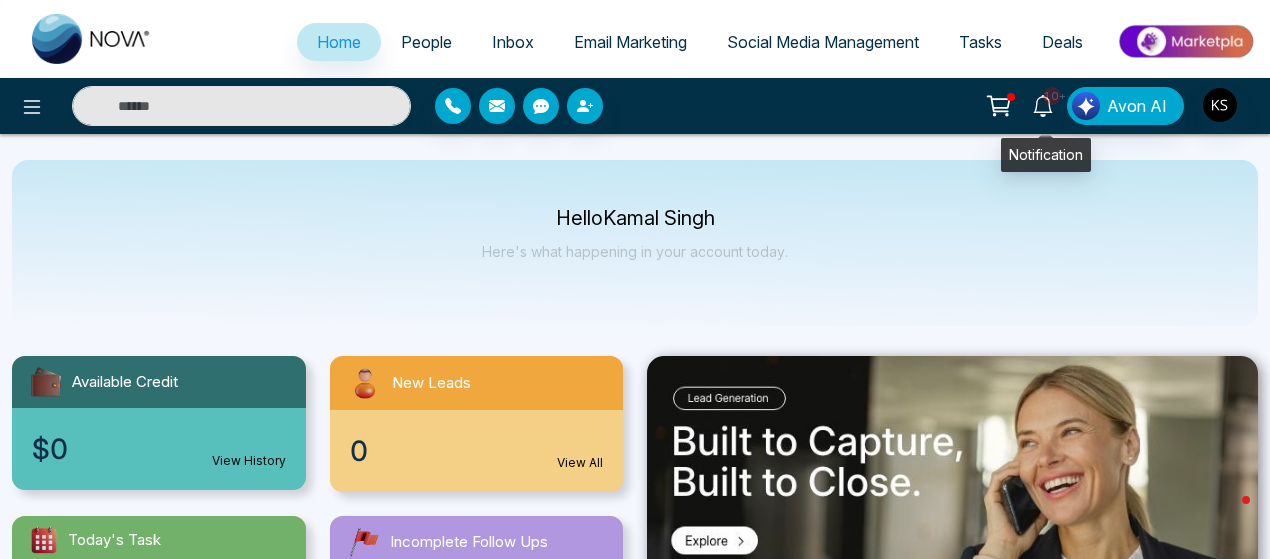 click 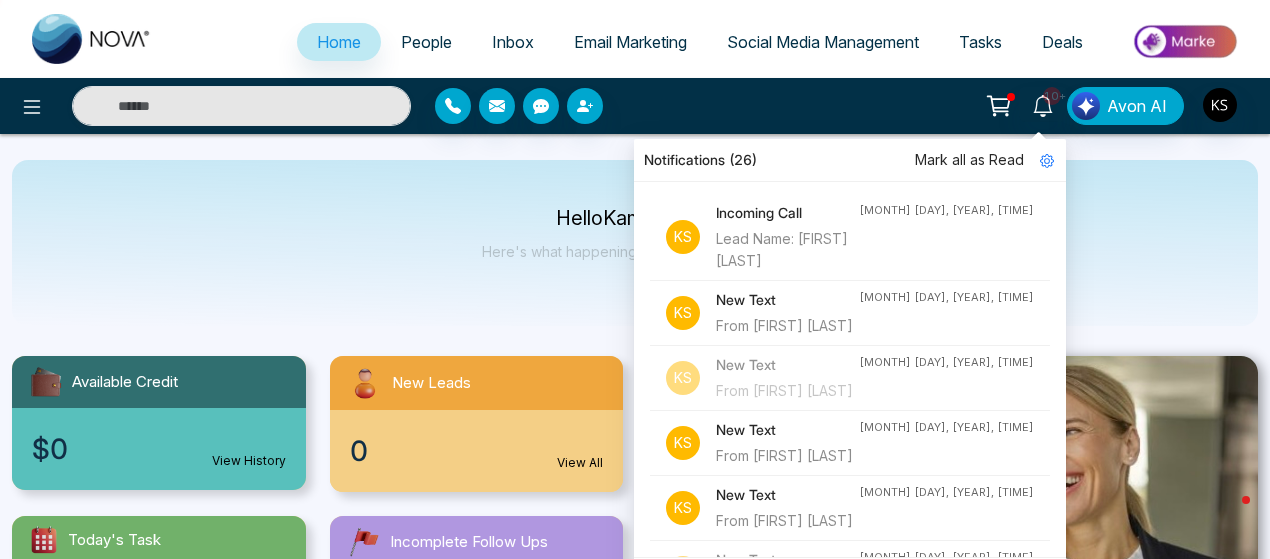 click on "Notifications (26)
10+ Notifications (26) Mark all as Read K S Incoming Call Lead Name: [FIRST] [LAST]  [MONTH] [DAY], [YEAR], [TIME] K S New Text From [FIRST] [LAST]  [MONTH] [DAY], [YEAR], [TIME] K S New Text From [FIRST] [LAST]  [MONTH] [DAY], [YEAR], [TIME] K S New Text From [FIRST] [LAST]  [MONTH] [DAY], [YEAR], [TIME] K S New Text From [FIRST] [LAST]  [MONTH] [DAY], [YEAR], [TIME] K S New Text From [FIRST] [LAST]  [MONTH] [DAY], [YEAR], [TIME] K S New Text From [FIRST] [LAST]  [MONTH] [DAY], [YEAR], [TIME] K S New Text From [FIRST] [LAST]  [MONTH] [DAY], [YEAR], [TIME] K S New Text From [FIRST] [LAST]  [MONTH] [DAY], [YEAR], [TIME] K S Incoming Call Lead Name: [FIRST] [LAST]  [MONTH] [DAY], [YEAR], [TIME] K S New Text From [FIRST] [LAST]  [MONTH] [DAY], [YEAR], [TIME] K S Incoming Call Lead Name: [FIRST] [LAST]  [MONTH] [DAY], [YEAR], [TIME] K S Incoming Call Lead Name: [FIRST] [LAST]  [MONTH] [DAY], [YEAR], [TIME] K S Incoming Call Lead Name: [FIRST] [LAST]  K" at bounding box center (1005, 106) 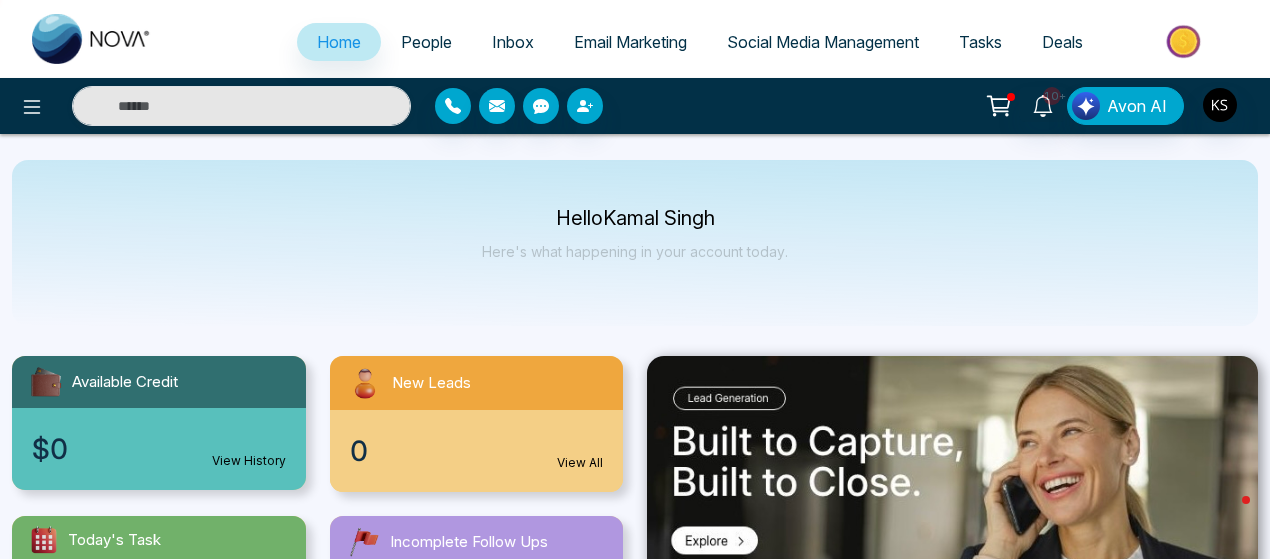 click on "Notifications (26)
10+ Notifications (26) Mark all as Read K S Incoming Call Lead Name: [FIRST] [LAST]  [MONTH] [DAY], [YEAR], [TIME] K S New Text From [FIRST] [LAST]  [MONTH] [DAY], [YEAR], [TIME] K S New Text From [FIRST] [LAST]  [MONTH] [DAY], [YEAR], [TIME] K S New Text From [FIRST] [LAST]  [MONTH] [DAY], [YEAR], [TIME] K S New Text From [FIRST] [LAST]  [MONTH] [DAY], [YEAR], [TIME] K S New Text From [FIRST] [LAST]  [MONTH] [DAY], [YEAR], [TIME] K S New Text From [FIRST] [LAST]  [MONTH] [DAY], [YEAR], [TIME] K S New Text From [FIRST] [LAST]  [MONTH] [DAY], [YEAR], [TIME] K S New Text From [FIRST] [LAST]  [MONTH] [DAY], [YEAR], [TIME] K S Incoming Call Lead Name: [FIRST] [LAST]  [MONTH] [DAY], [YEAR], [TIME] K S New Text From [FIRST] [LAST]  [MONTH] [DAY], [YEAR], [TIME] K S Incoming Call Lead Name: [FIRST] [LAST]  [MONTH] [DAY], [YEAR], [TIME] K S Incoming Call Lead Name: [FIRST] [LAST]  [MONTH] [DAY], [YEAR], [TIME] K S Incoming Call Lead Name: [FIRST] [LAST]  K" at bounding box center (1005, 106) 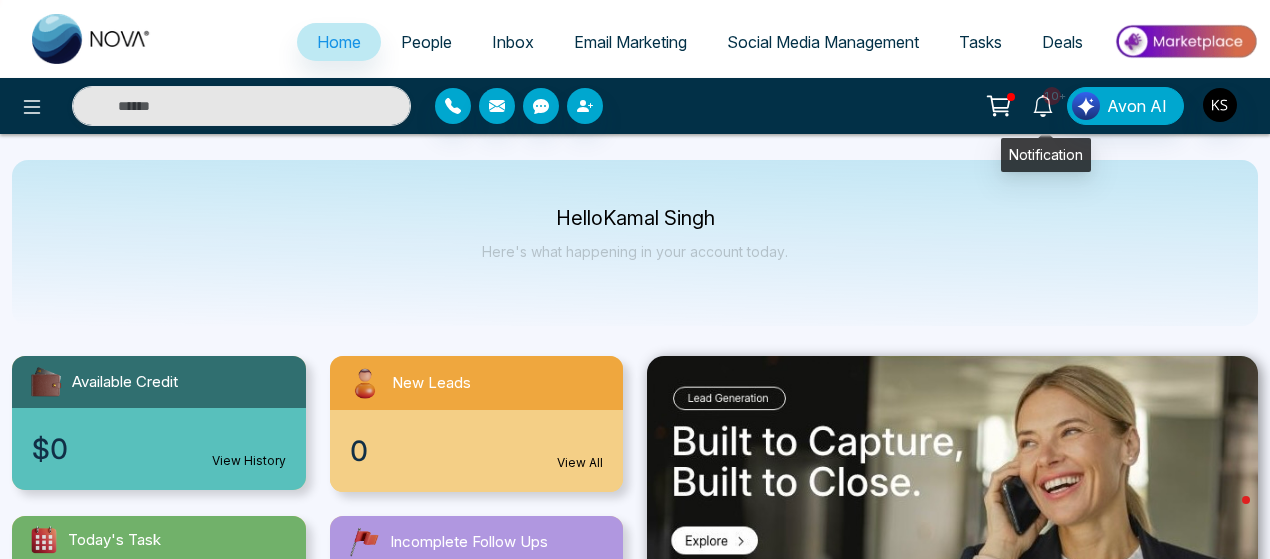 click 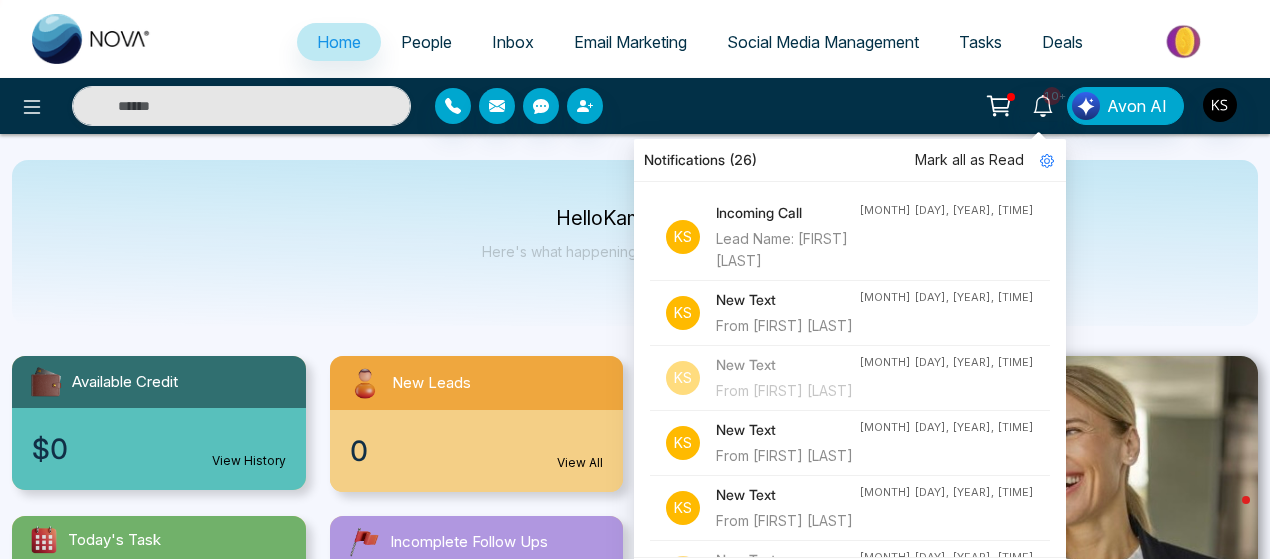 click on "Notifications (26)
10+ Notifications (26) Mark all as Read K S Incoming Call Lead Name: [FIRST] [LAST]  [MONTH] [DAY], [YEAR], [TIME] K S New Text From [FIRST] [LAST]  [MONTH] [DAY], [YEAR], [TIME] K S New Text From [FIRST] [LAST]  [MONTH] [DAY], [YEAR], [TIME] K S New Text From [FIRST] [LAST]  [MONTH] [DAY], [YEAR], [TIME] K S New Text From [FIRST] [LAST]  [MONTH] [DAY], [YEAR], [TIME] K S New Text From [FIRST] [LAST]  [MONTH] [DAY], [YEAR], [TIME] K S New Text From [FIRST] [LAST]  [MONTH] [DAY], [YEAR], [TIME] K S New Text From [FIRST] [LAST]  [MONTH] [DAY], [YEAR], [TIME] K S New Text From [FIRST] [LAST]  [MONTH] [DAY], [YEAR], [TIME] K S Incoming Call Lead Name: [FIRST] [LAST]  [MONTH] [DAY], [YEAR], [TIME] K S New Text From [FIRST] [LAST]  [MONTH] [DAY], [YEAR], [TIME] K S Incoming Call Lead Name: [FIRST] [LAST]  [MONTH] [DAY], [YEAR], [TIME] K S Incoming Call Lead Name: [FIRST] [LAST]  [MONTH] [DAY], [YEAR], [TIME] K S Incoming Call Lead Name: [FIRST] [LAST]  K" at bounding box center (1005, 106) 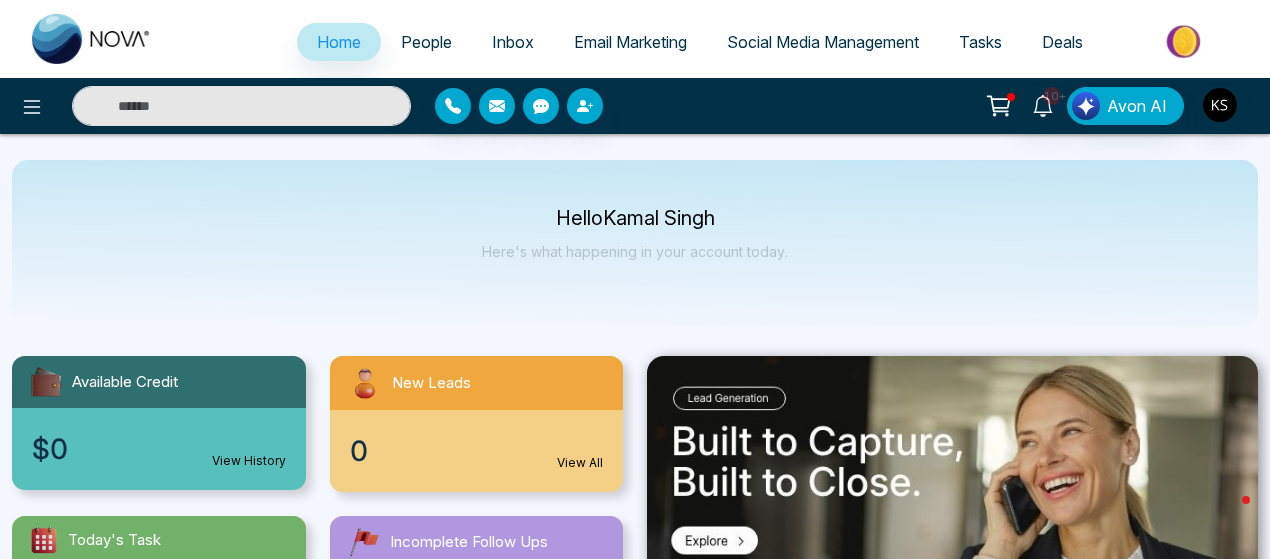click on "Notifications (26)
10+ Notifications (26) Mark all as Read K S Incoming Call Lead Name: [FIRST] [LAST]  [MONTH] [DAY], [YEAR], [TIME] K S New Text From [FIRST] [LAST]  [MONTH] [DAY], [YEAR], [TIME] K S New Text From [FIRST] [LAST]  [MONTH] [DAY], [YEAR], [TIME] K S New Text From [FIRST] [LAST]  [MONTH] [DAY], [YEAR], [TIME] K S New Text From [FIRST] [LAST]  [MONTH] [DAY], [YEAR], [TIME] K S New Text From [FIRST] [LAST]  [MONTH] [DAY], [YEAR], [TIME] K S New Text From [FIRST] [LAST]  [MONTH] [DAY], [YEAR], [TIME] K S New Text From [FIRST] [LAST]  [MONTH] [DAY], [YEAR], [TIME] K S New Text From [FIRST] [LAST]  [MONTH] [DAY], [YEAR], [TIME] K S Incoming Call Lead Name: [FIRST] [LAST]  [MONTH] [DAY], [YEAR], [TIME] K S New Text From [FIRST] [LAST]  [MONTH] [DAY], [YEAR], [TIME] K S Incoming Call Lead Name: [FIRST] [LAST]  [MONTH] [DAY], [YEAR], [TIME] K S Incoming Call Lead Name: [FIRST] [LAST]  [MONTH] [DAY], [YEAR], [TIME] K S Incoming Call Lead Name: [FIRST] [LAST]  K" at bounding box center [1005, 106] 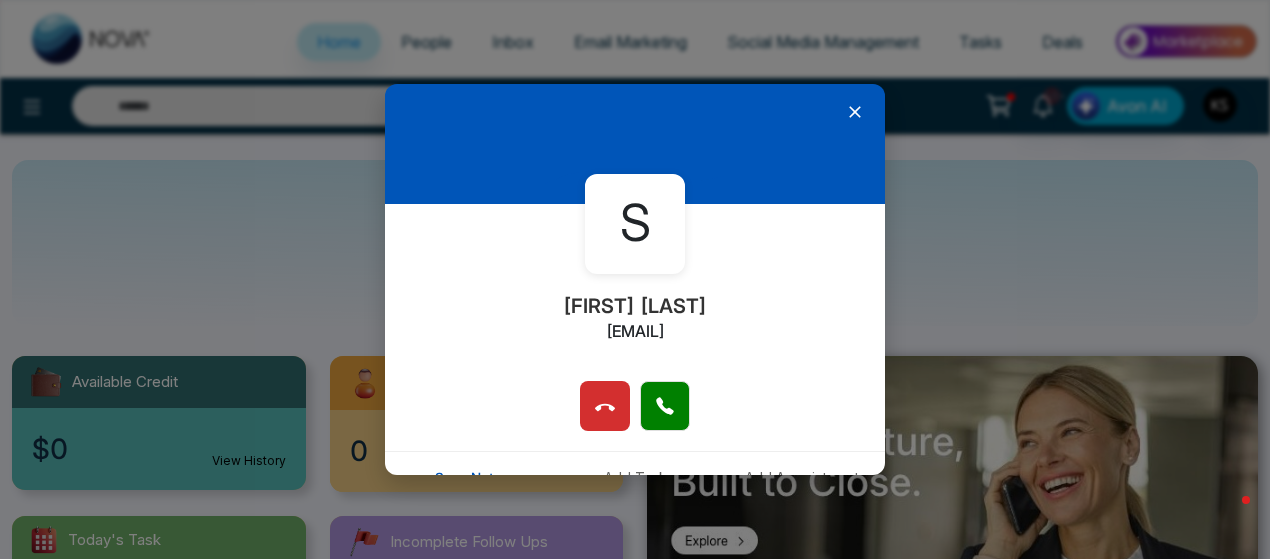 click 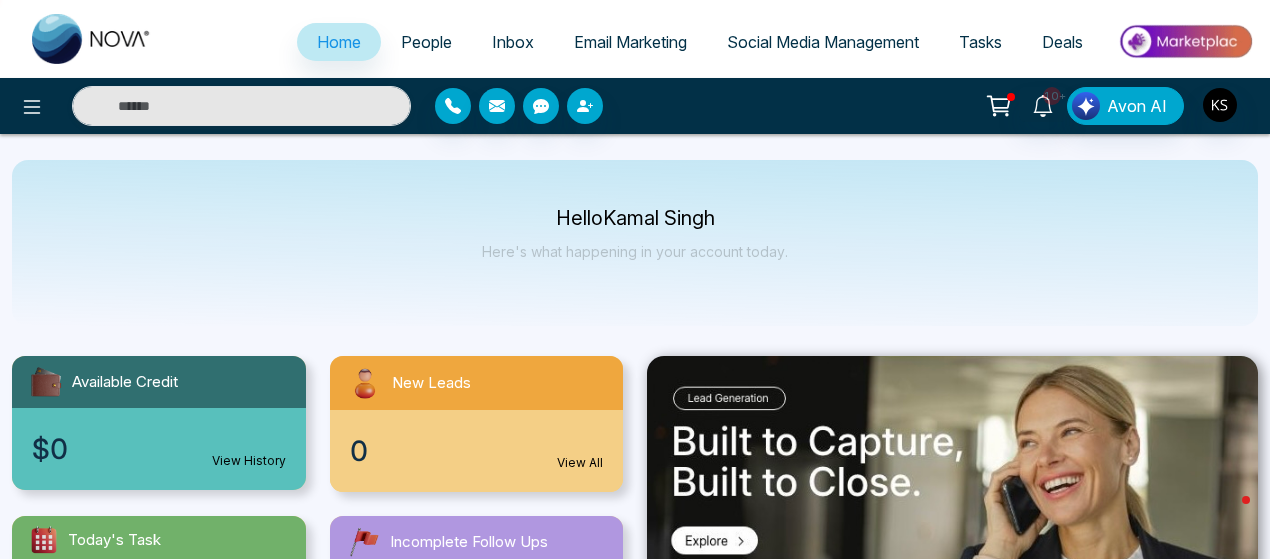 click on "People" at bounding box center [426, 42] 